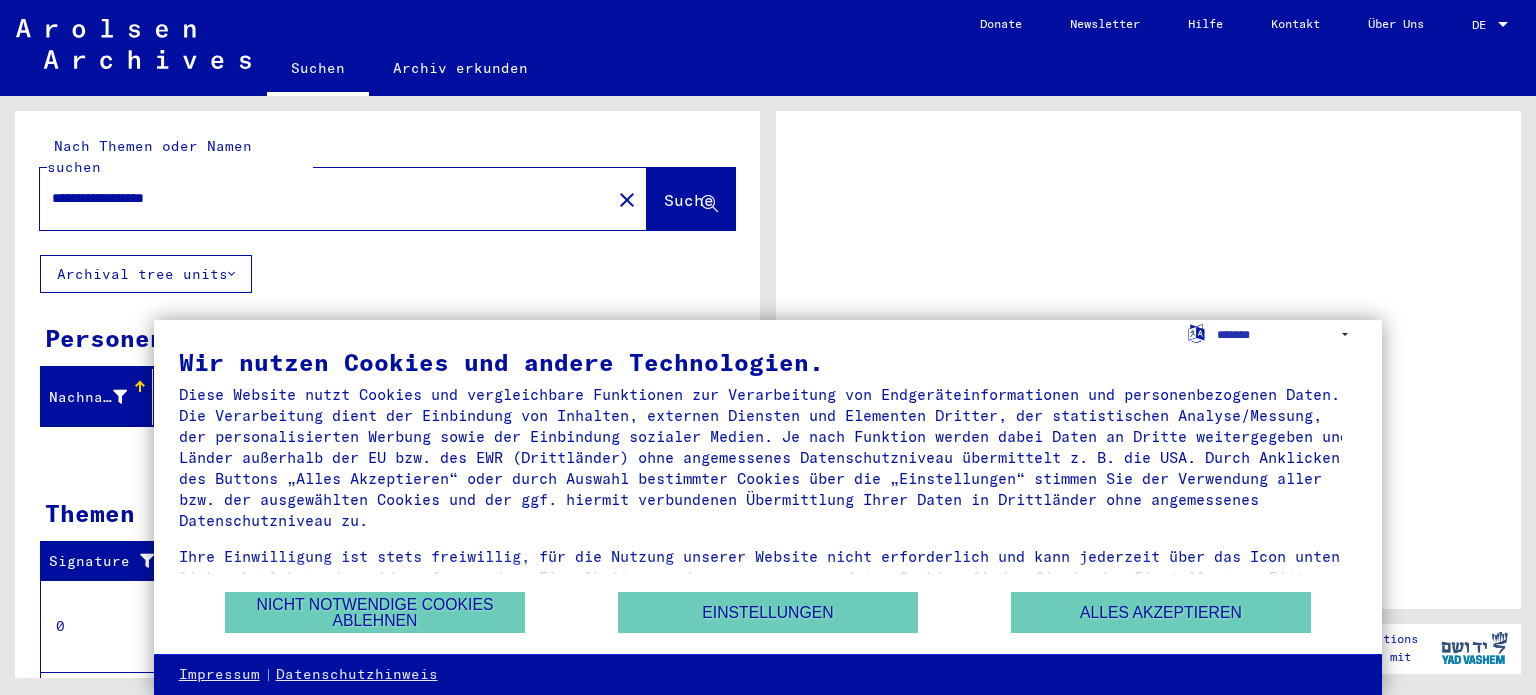 scroll, scrollTop: 0, scrollLeft: 0, axis: both 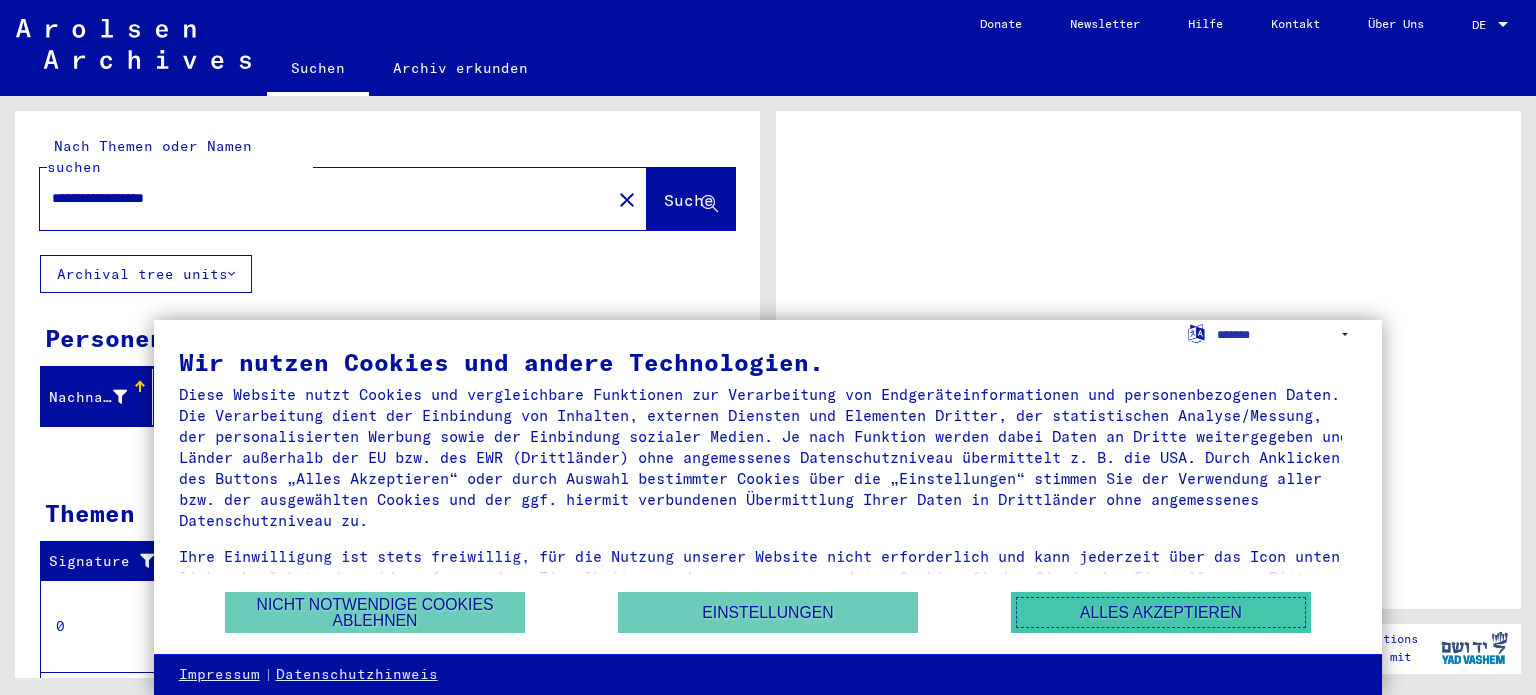 click on "Alles akzeptieren" at bounding box center [1161, 612] 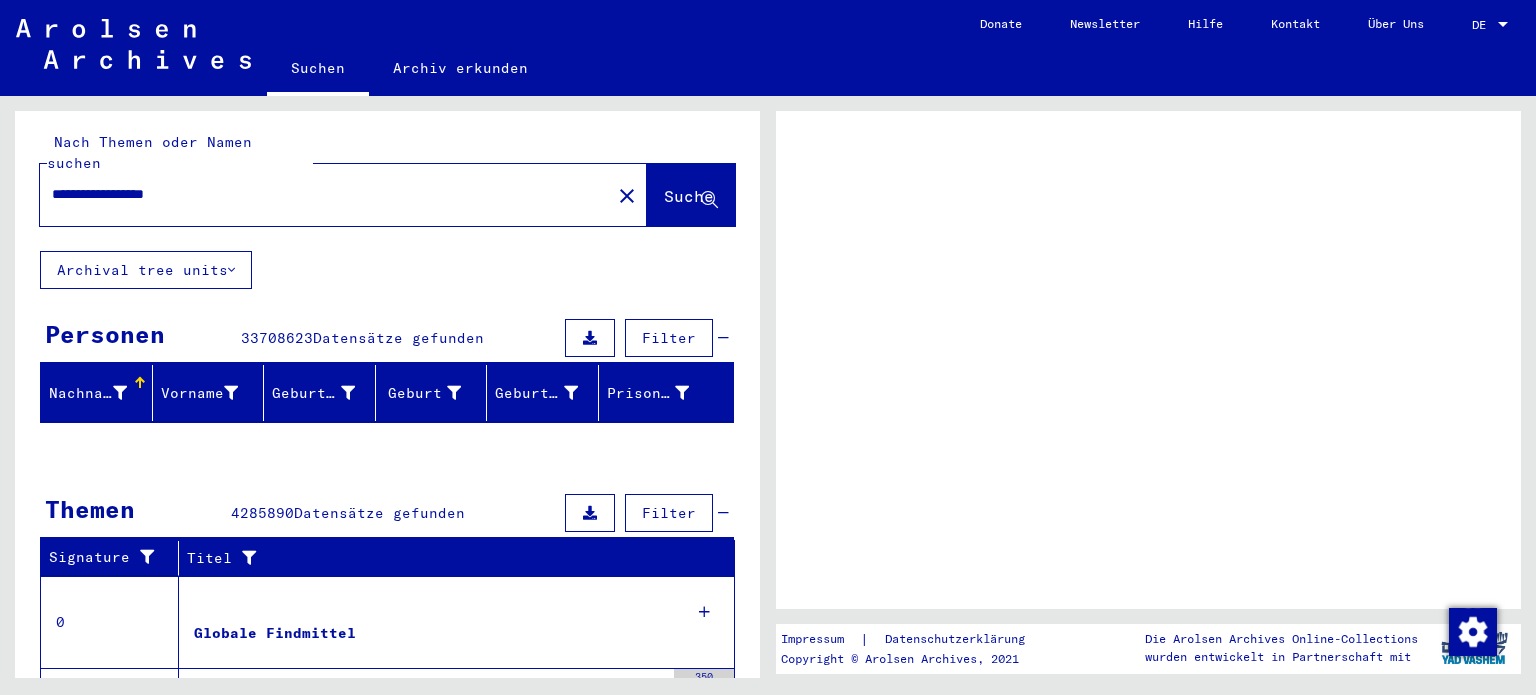 scroll, scrollTop: 0, scrollLeft: 0, axis: both 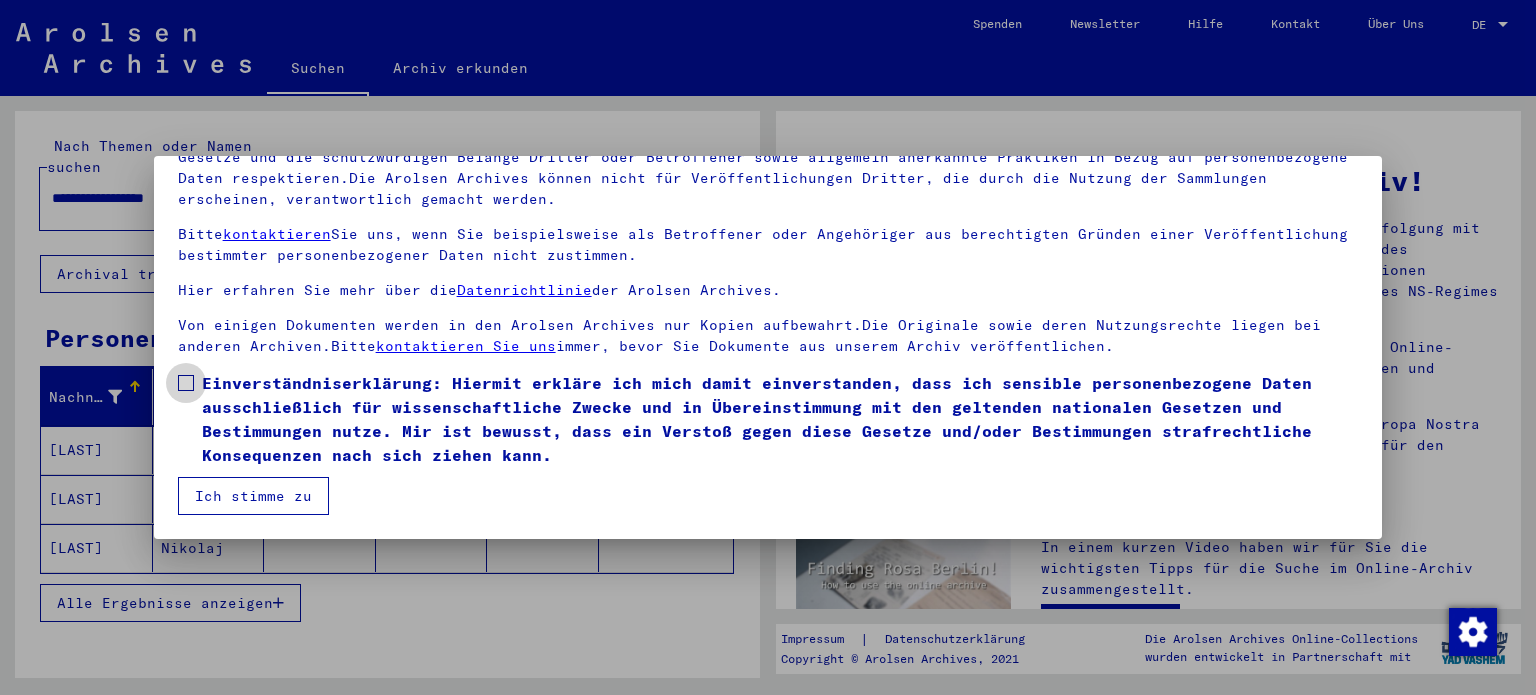 click at bounding box center [186, 383] 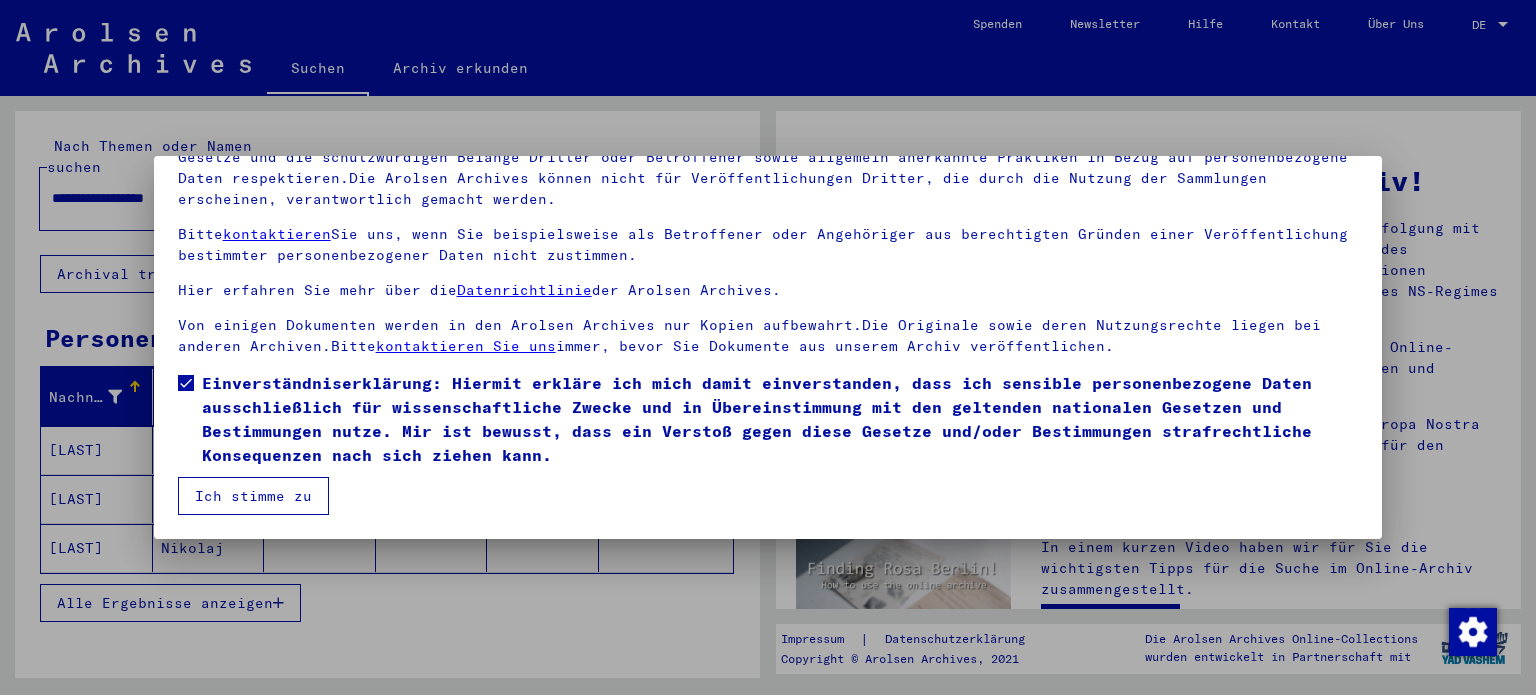 click on "Ich stimme zu" at bounding box center [253, 496] 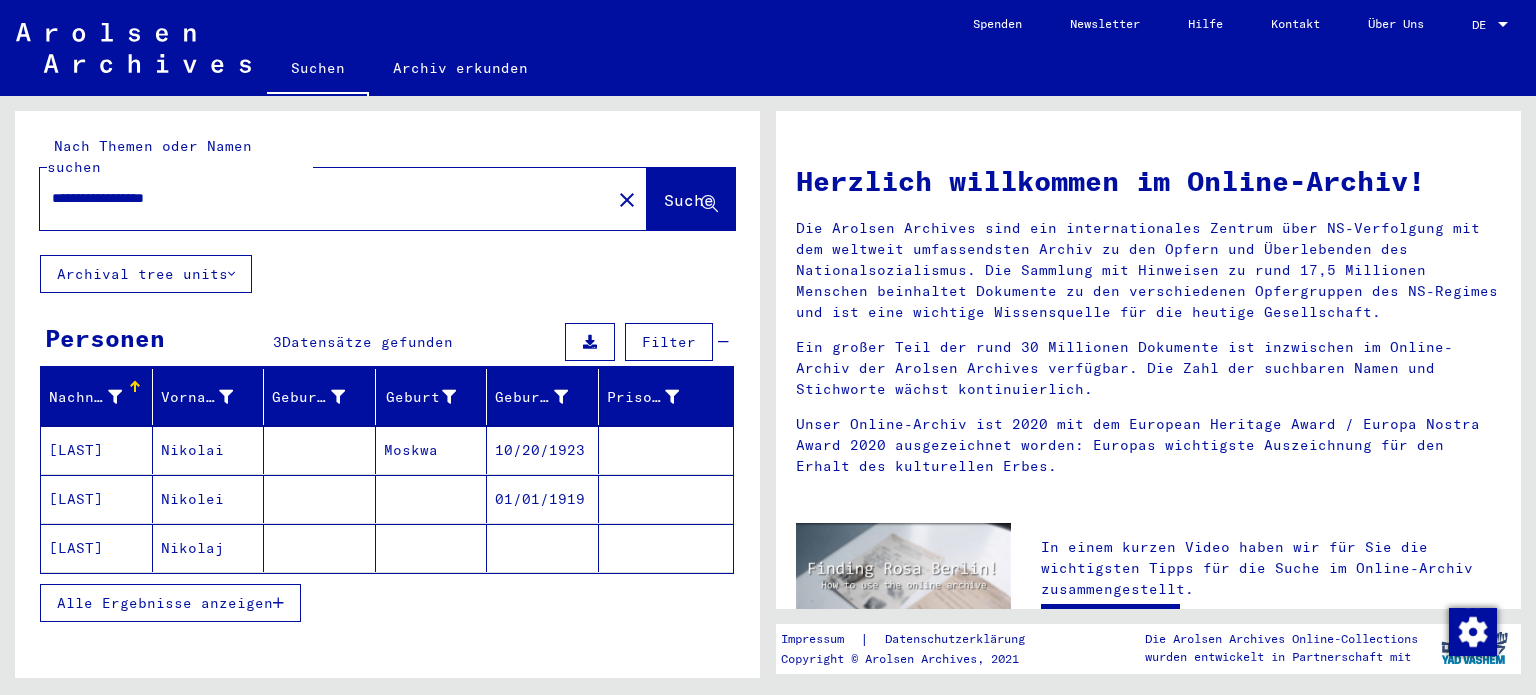 click on "[LAST]" at bounding box center [97, 499] 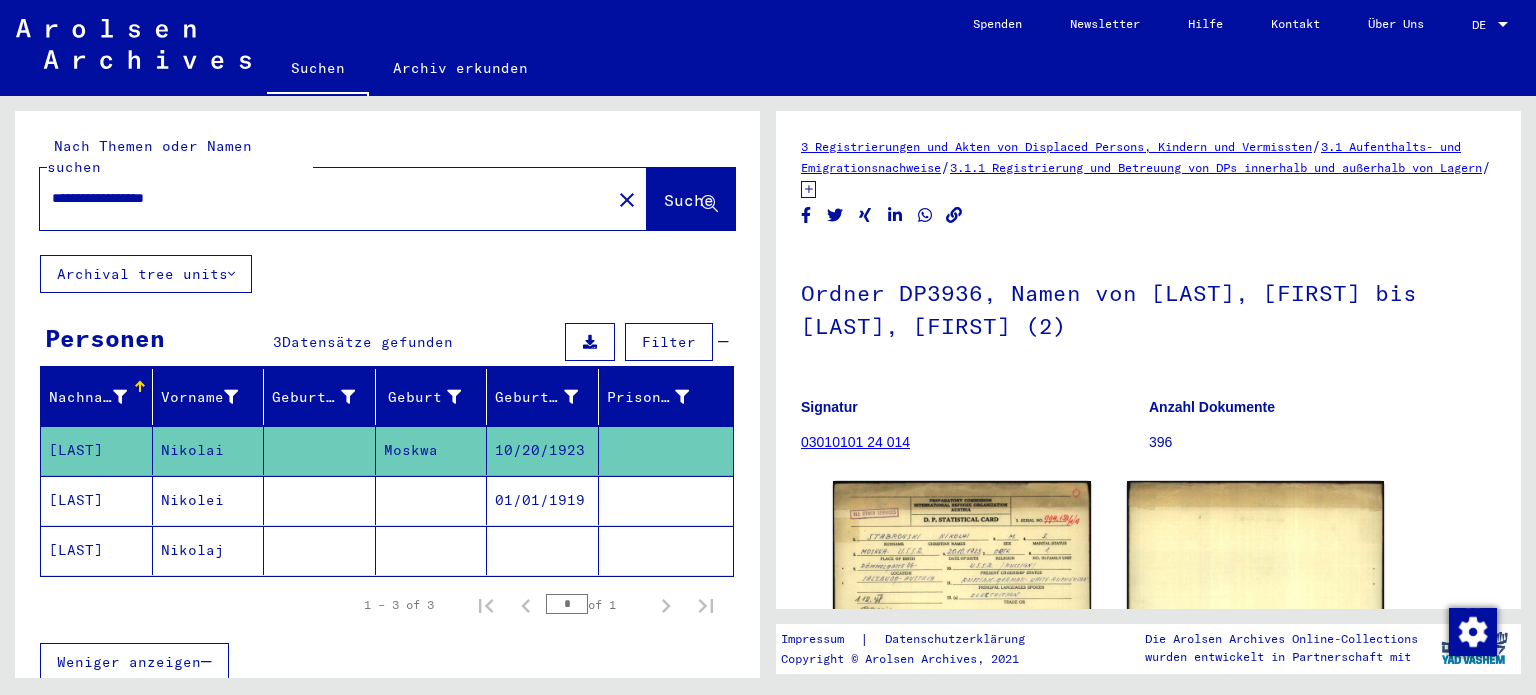 scroll, scrollTop: 0, scrollLeft: 0, axis: both 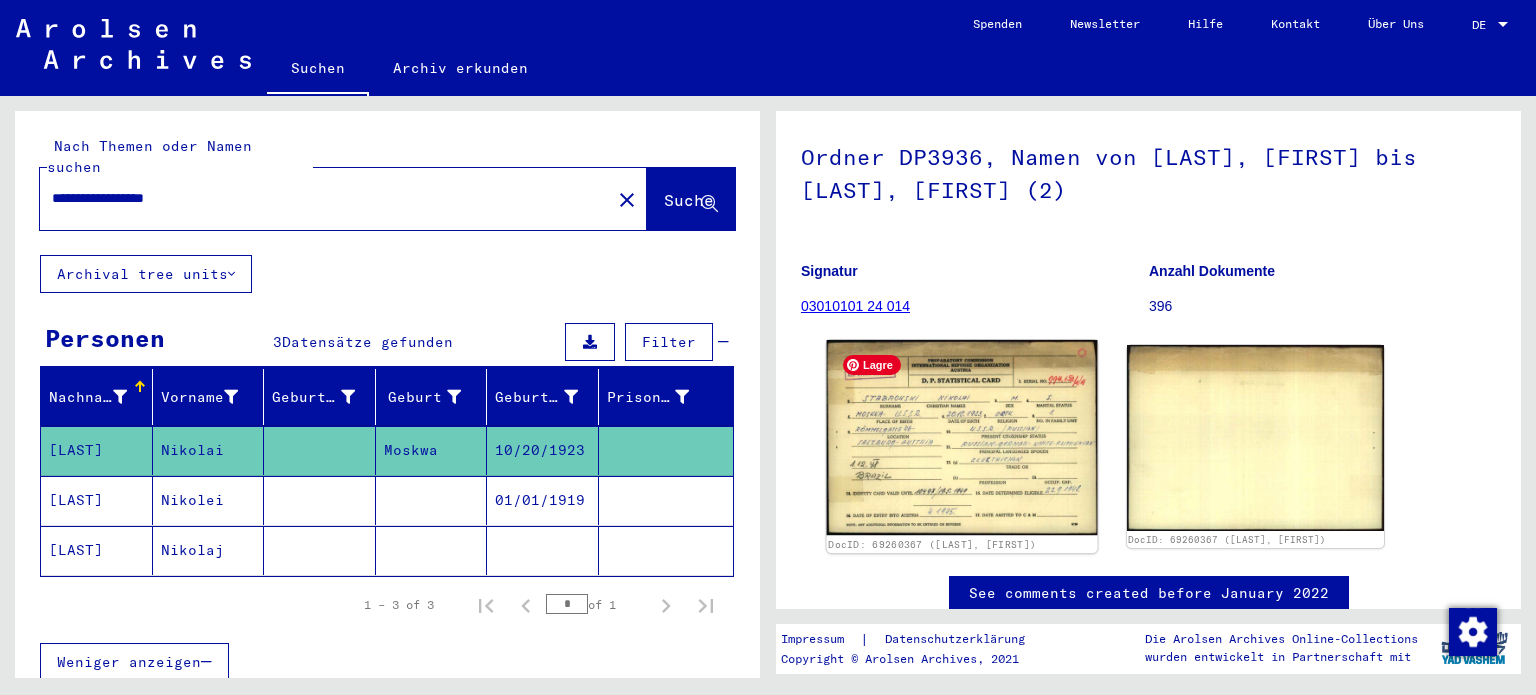 click 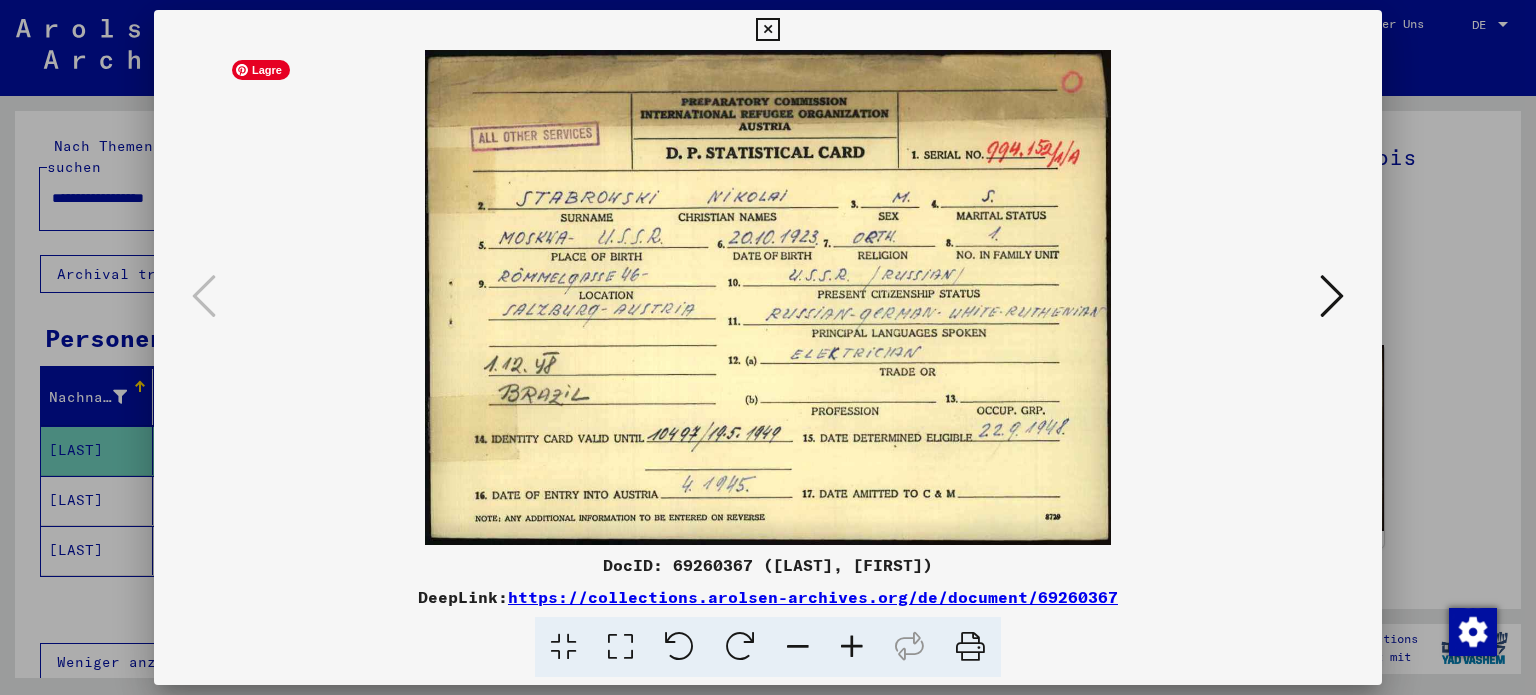 click on "Lagre" at bounding box center [261, 70] 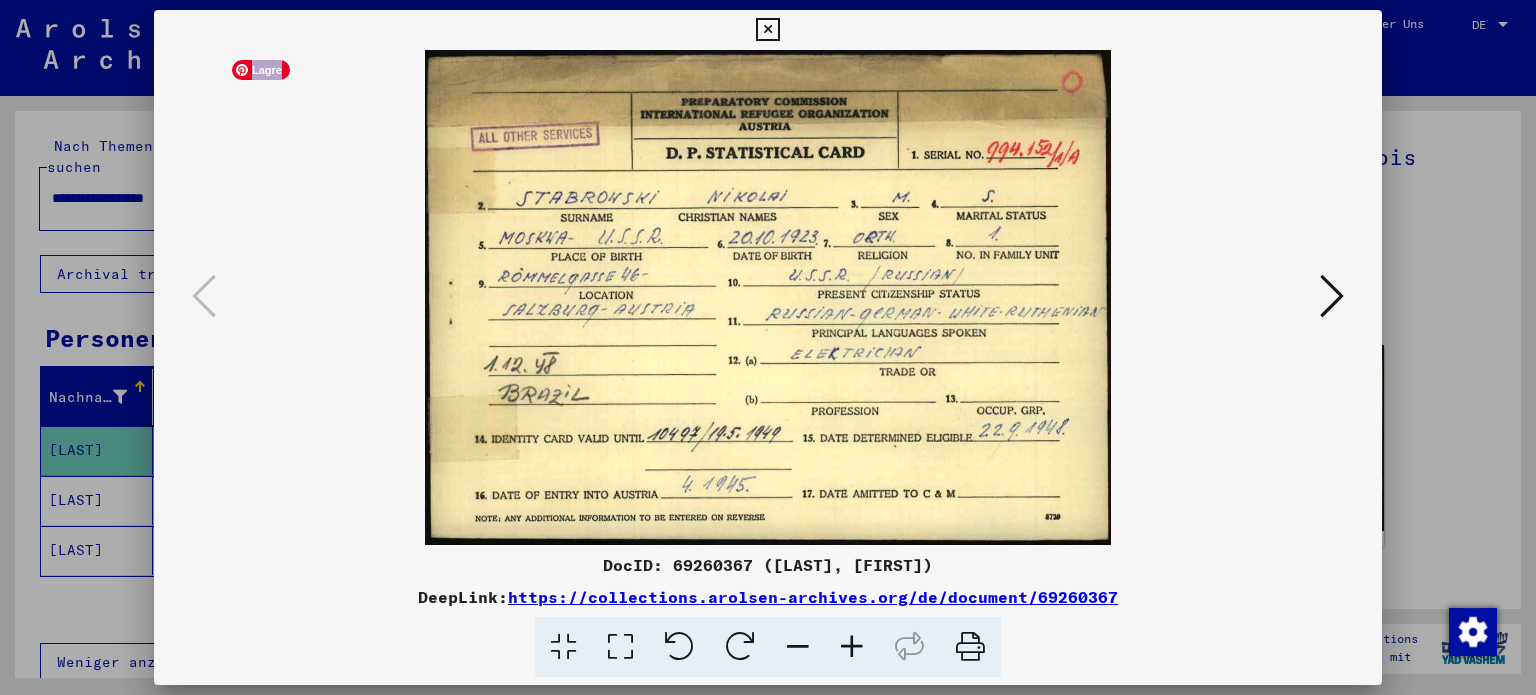 click on "Lagre" at bounding box center [261, 70] 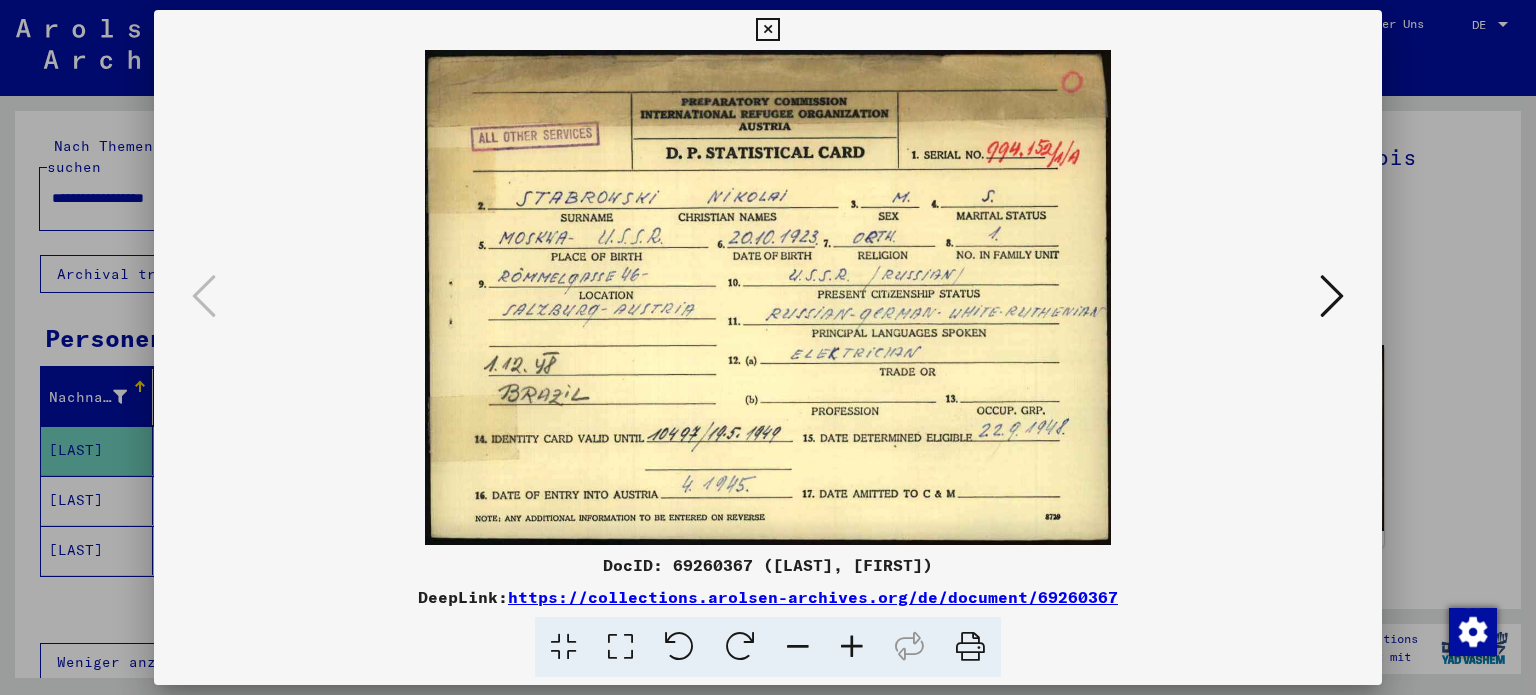 click on "https://collections.arolsen-archives.org/de/document/69260367" at bounding box center [813, 597] 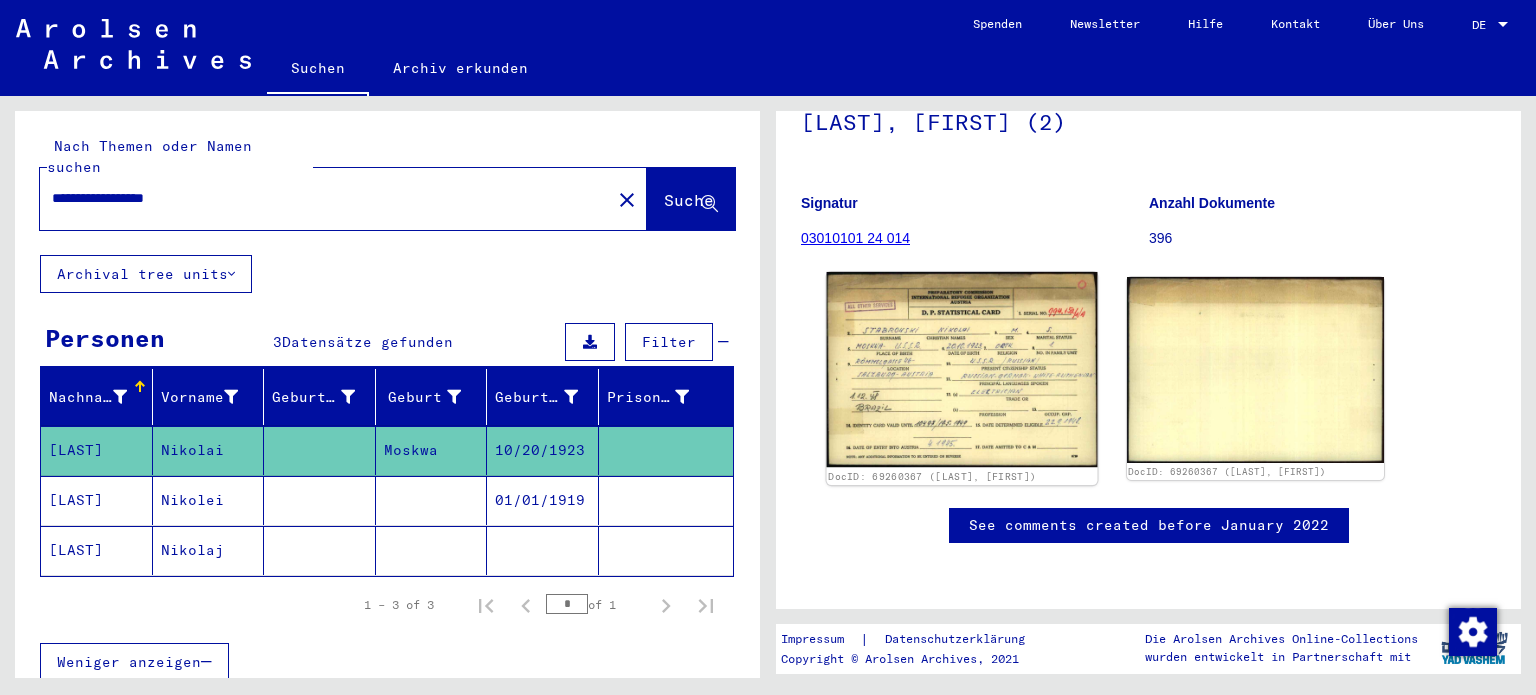 scroll, scrollTop: 356, scrollLeft: 0, axis: vertical 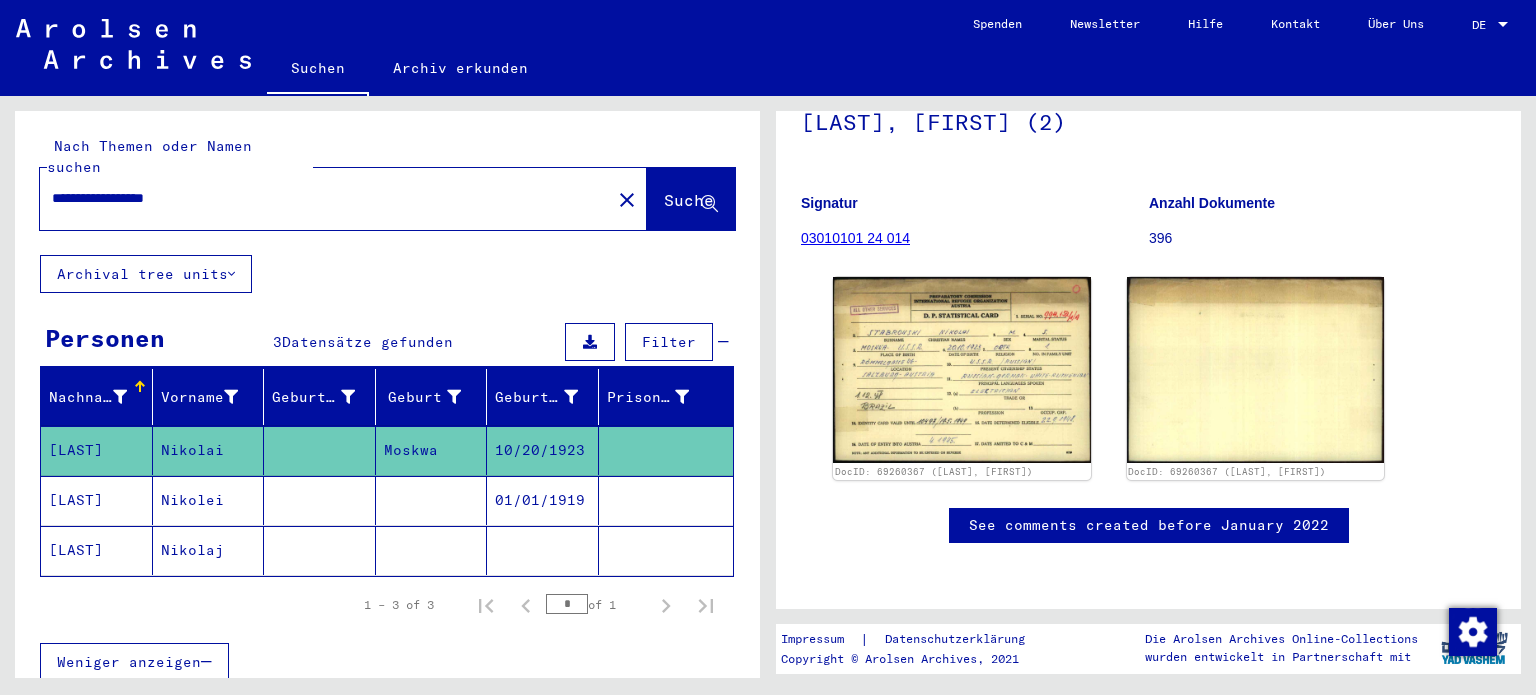 click on "[LAST]" at bounding box center [97, 550] 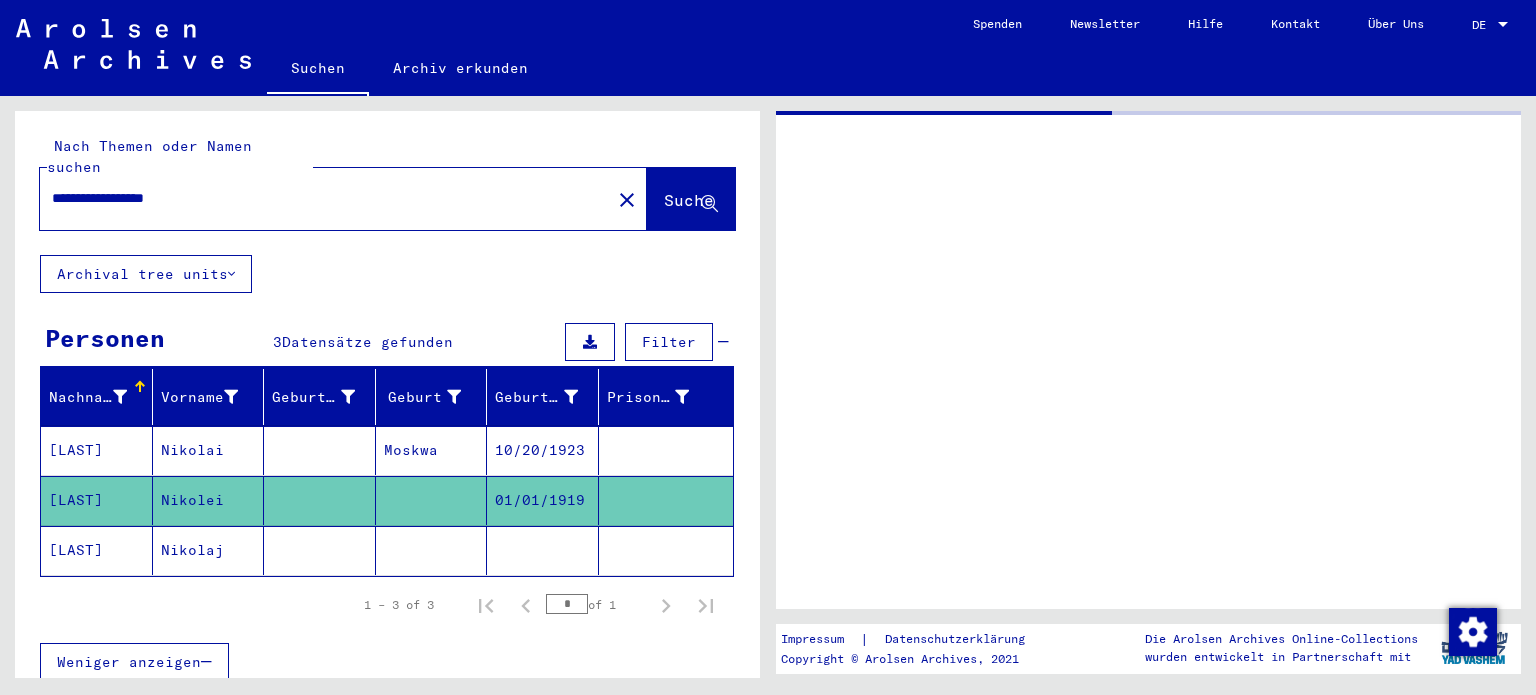 scroll, scrollTop: 0, scrollLeft: 0, axis: both 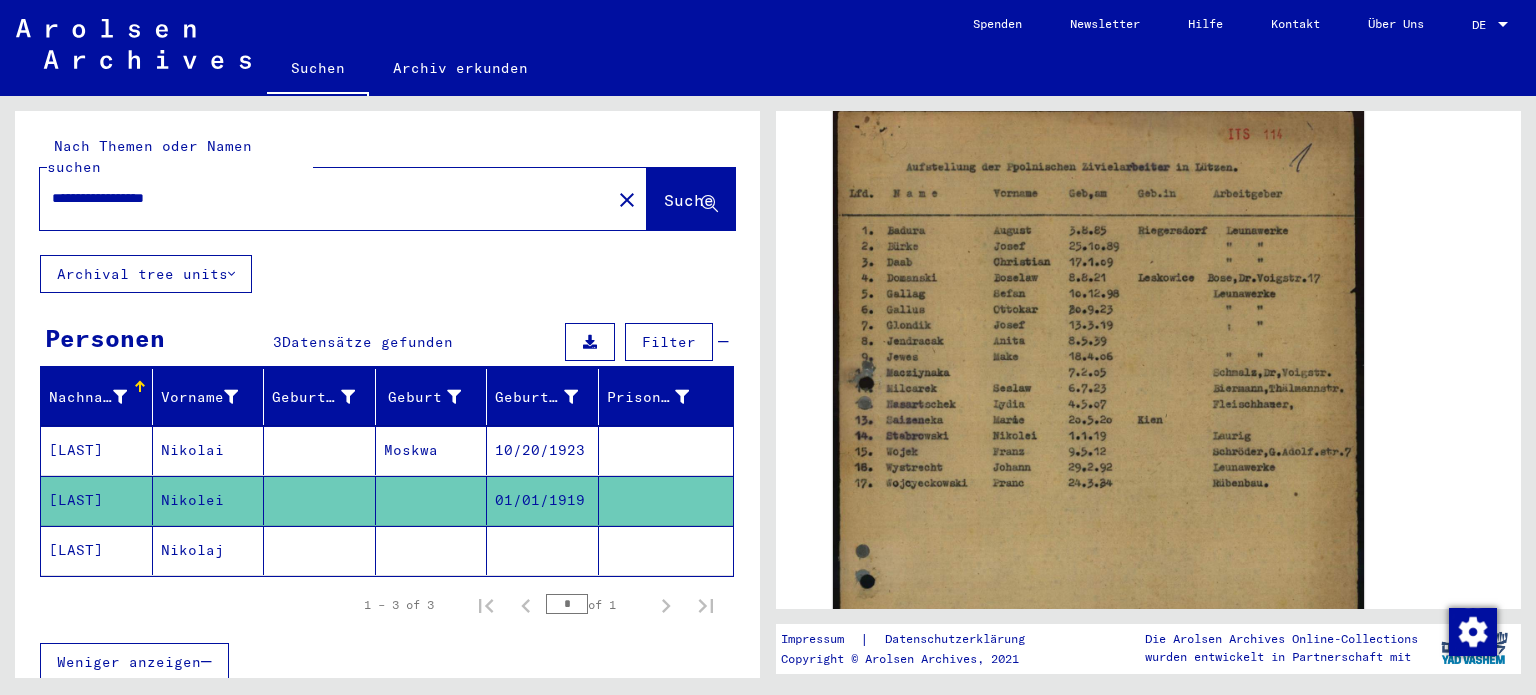 click on "10/20/1923" at bounding box center [543, 500] 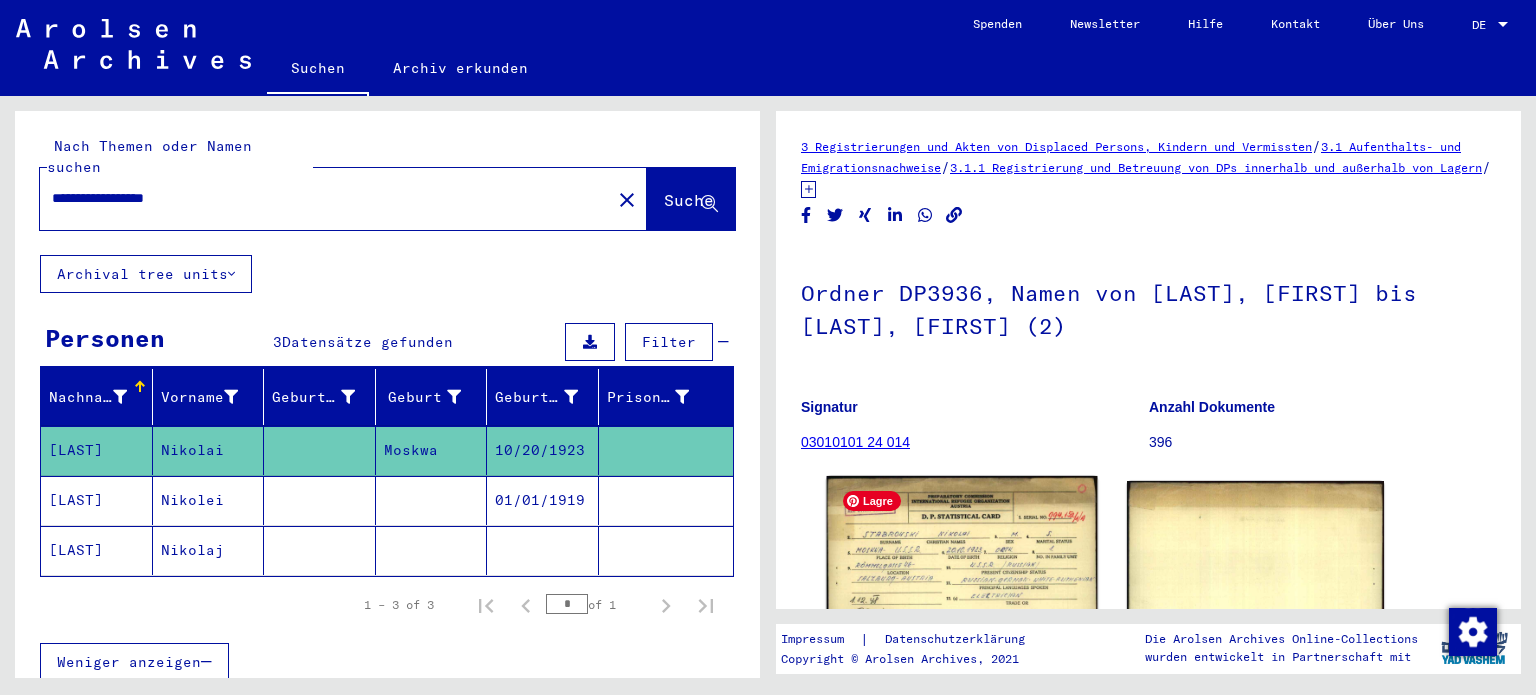 scroll, scrollTop: 0, scrollLeft: 0, axis: both 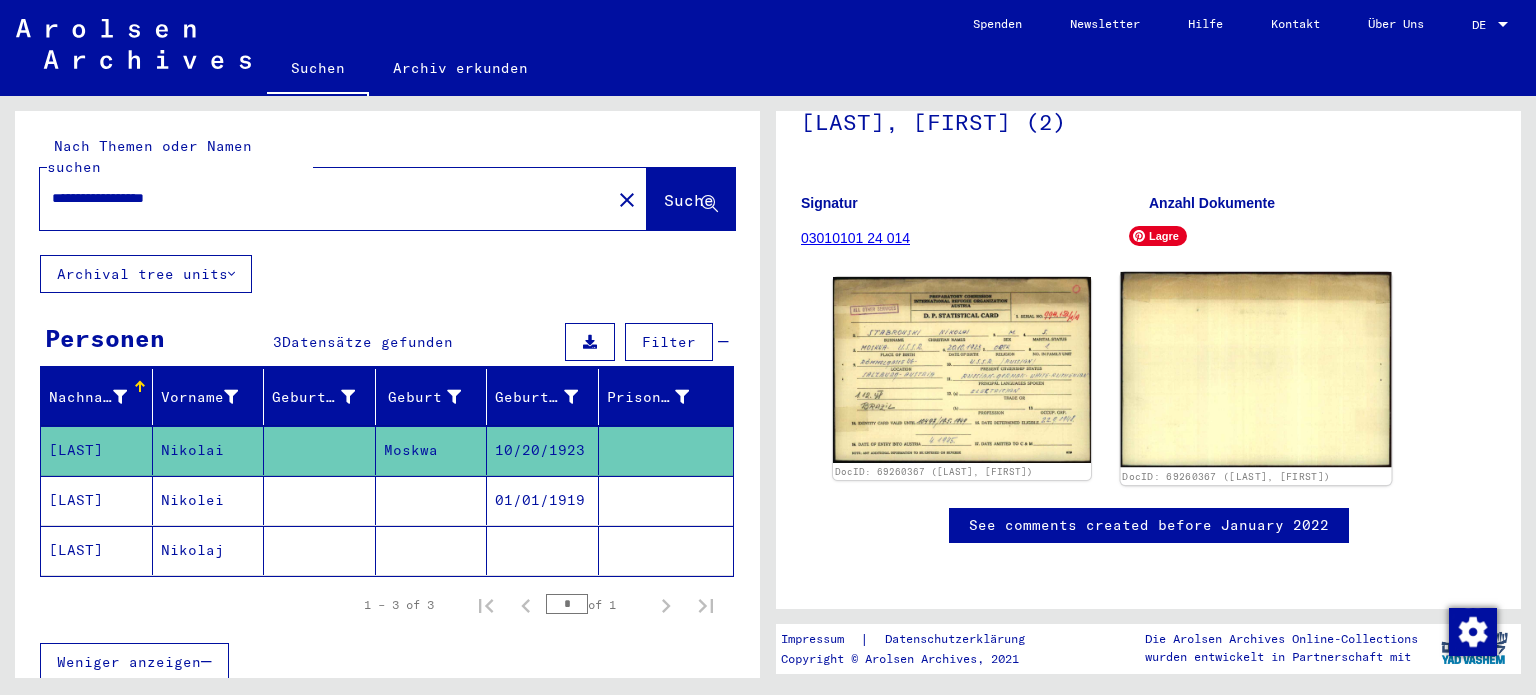 click 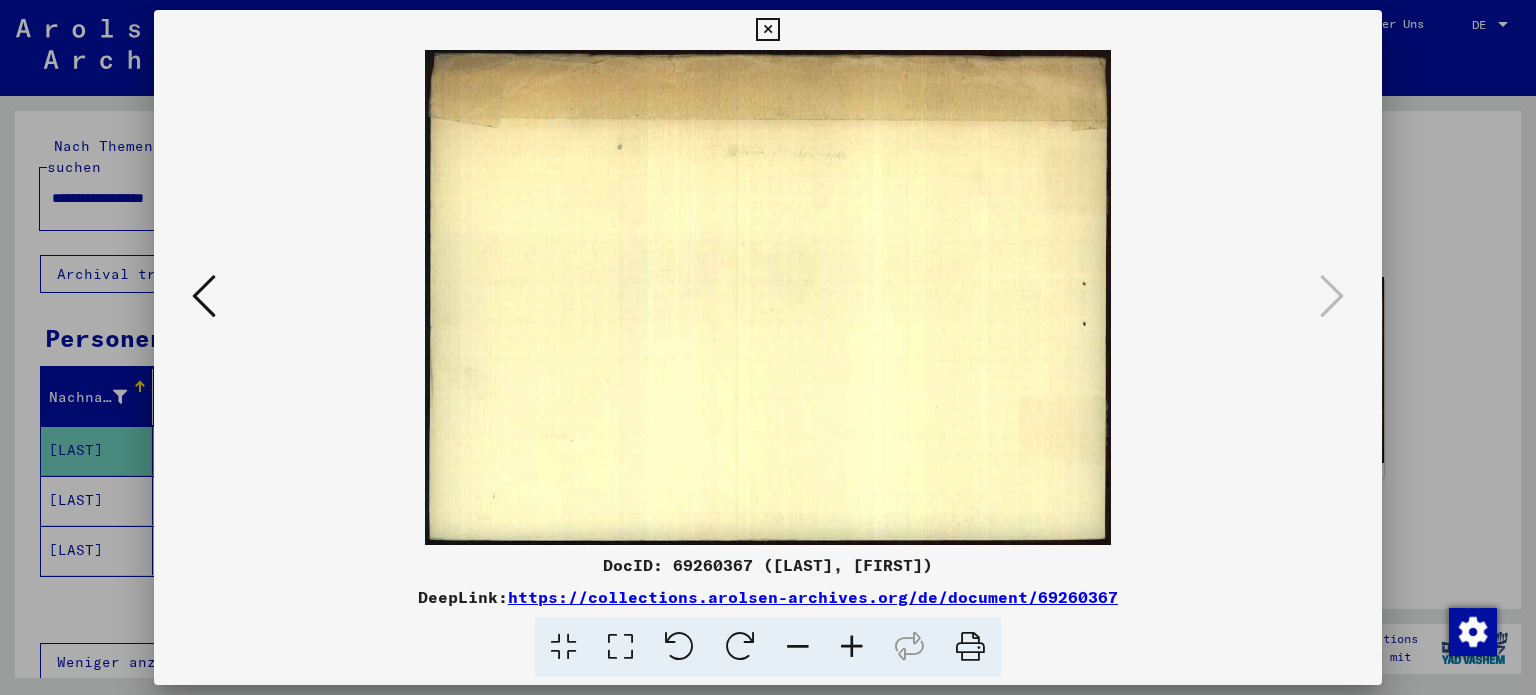 click at bounding box center (204, 296) 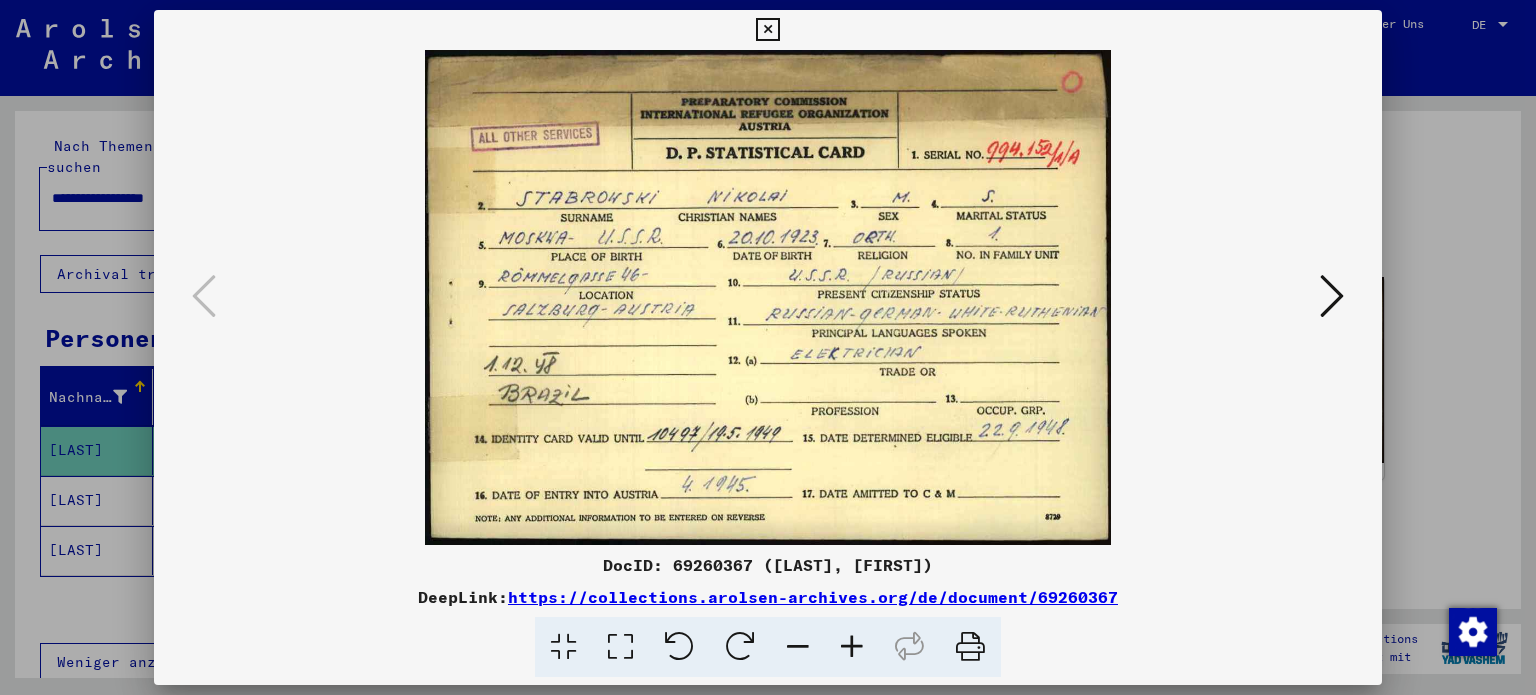 click at bounding box center (768, 347) 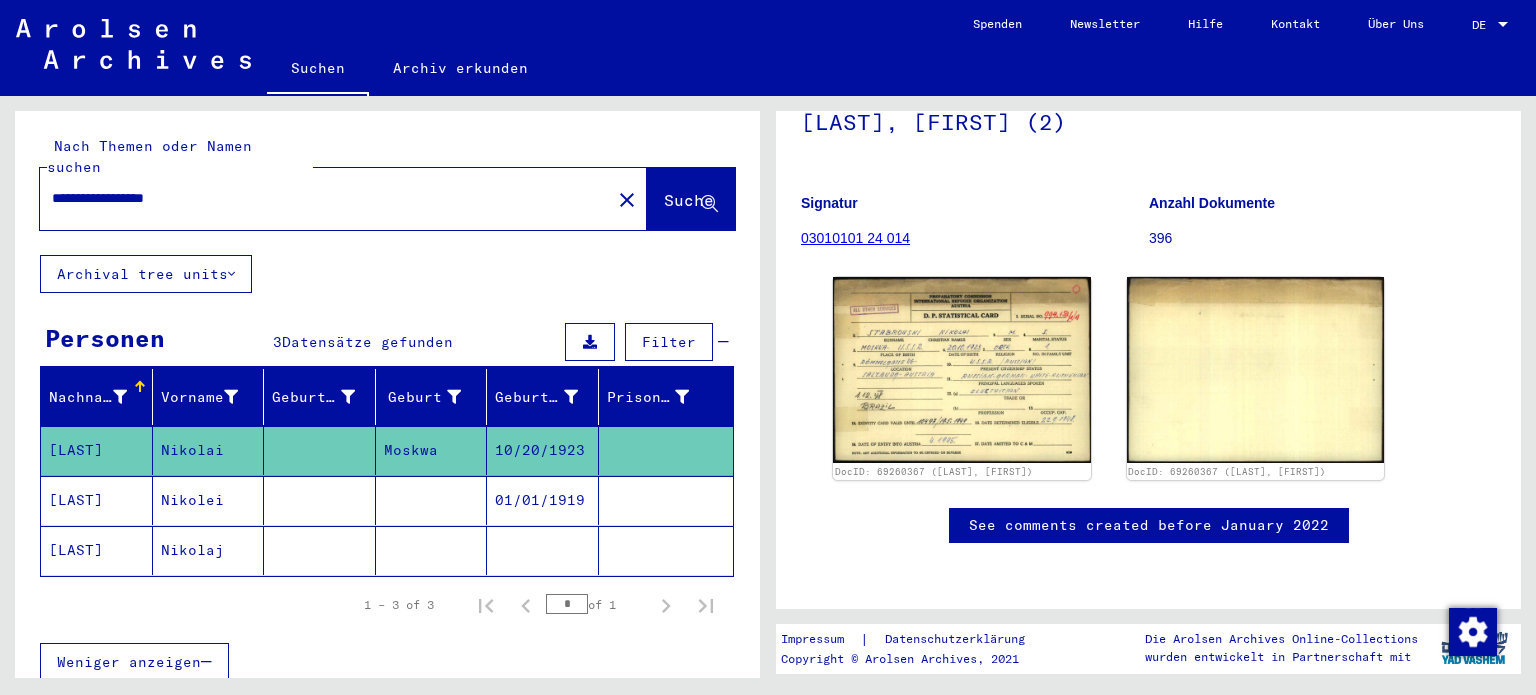 drag, startPoint x: 231, startPoint y: 185, endPoint x: 14, endPoint y: 189, distance: 217.03687 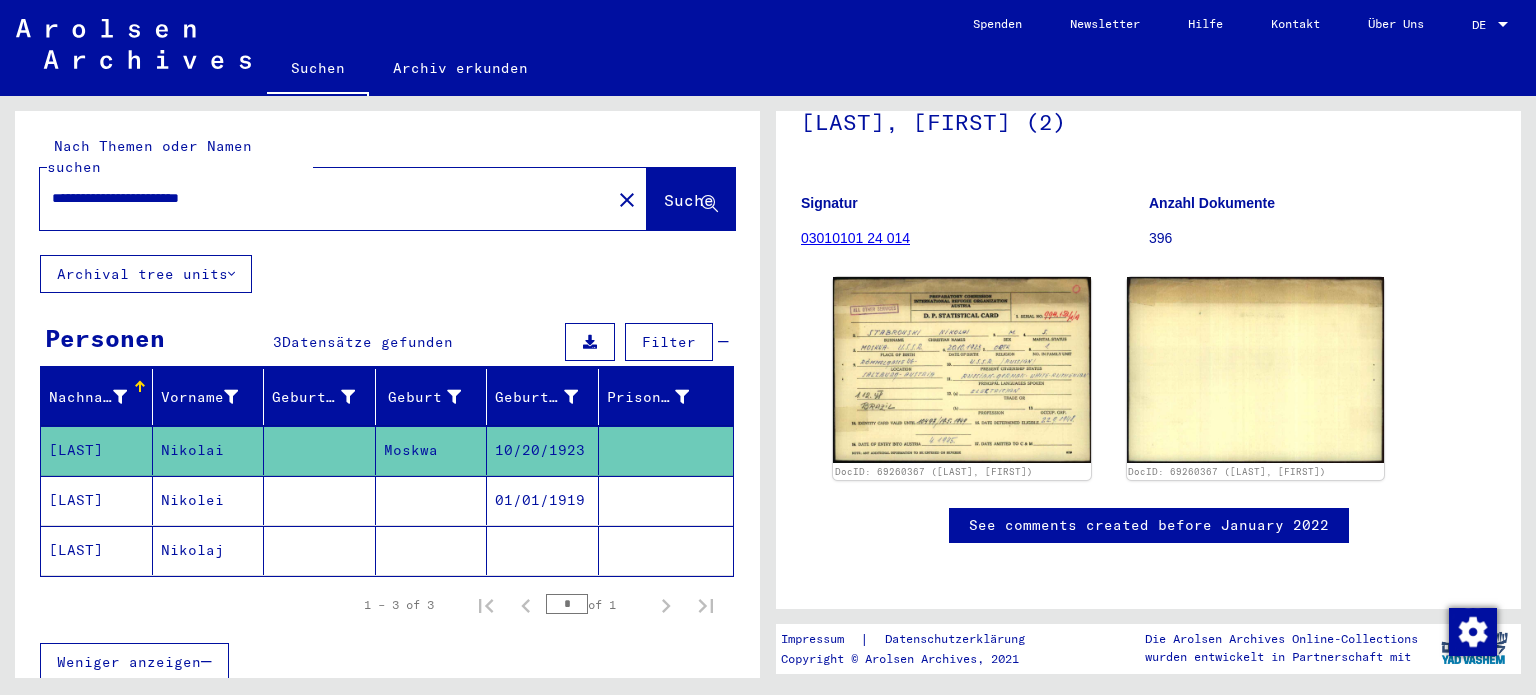 click on "Suche" 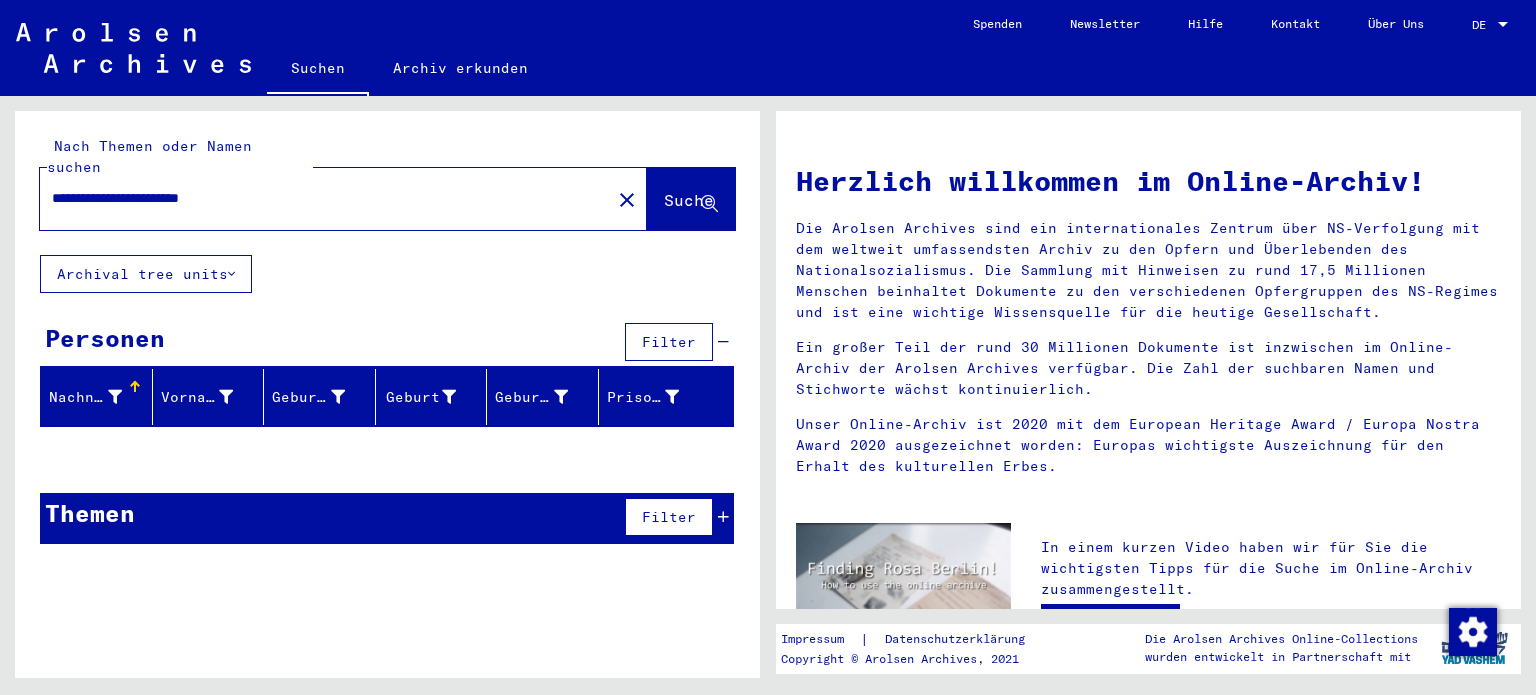 click on "Nachname" at bounding box center (85, 397) 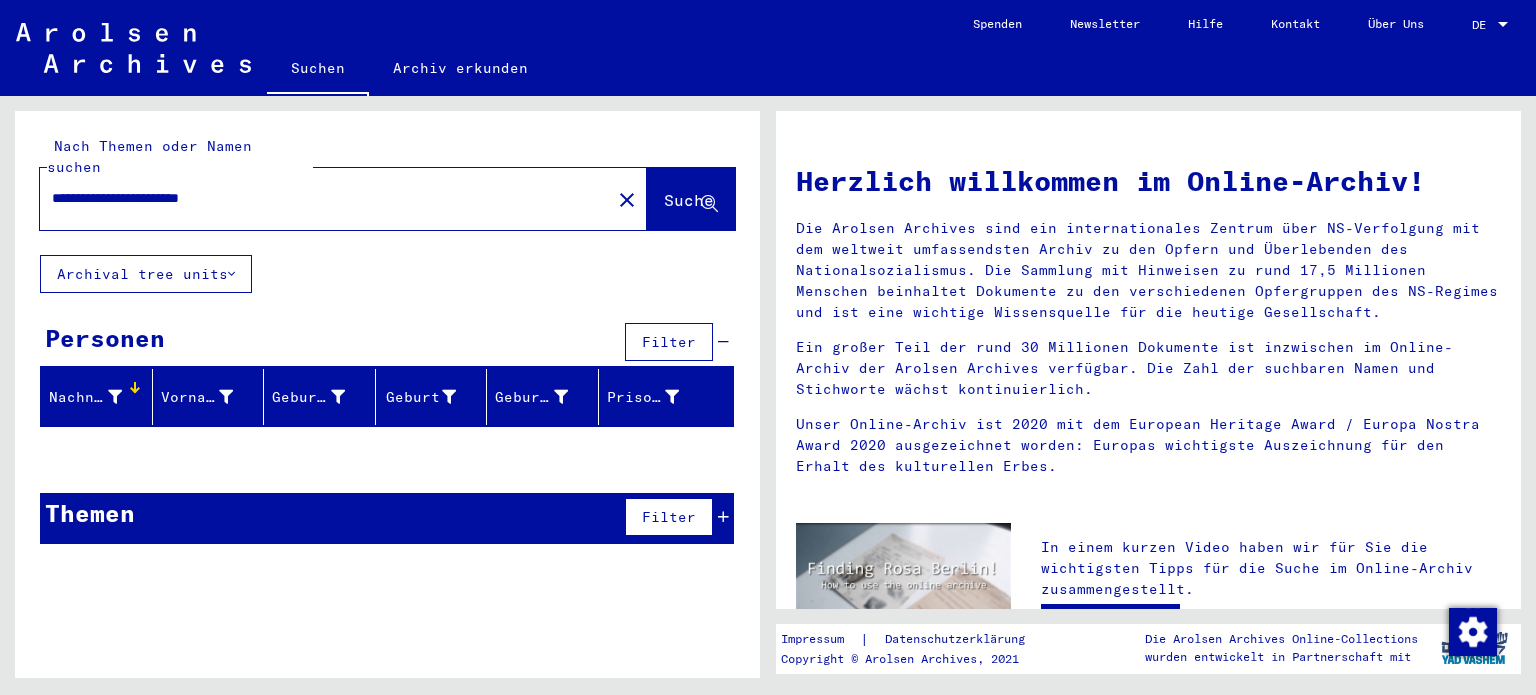 click on "Archival tree units" 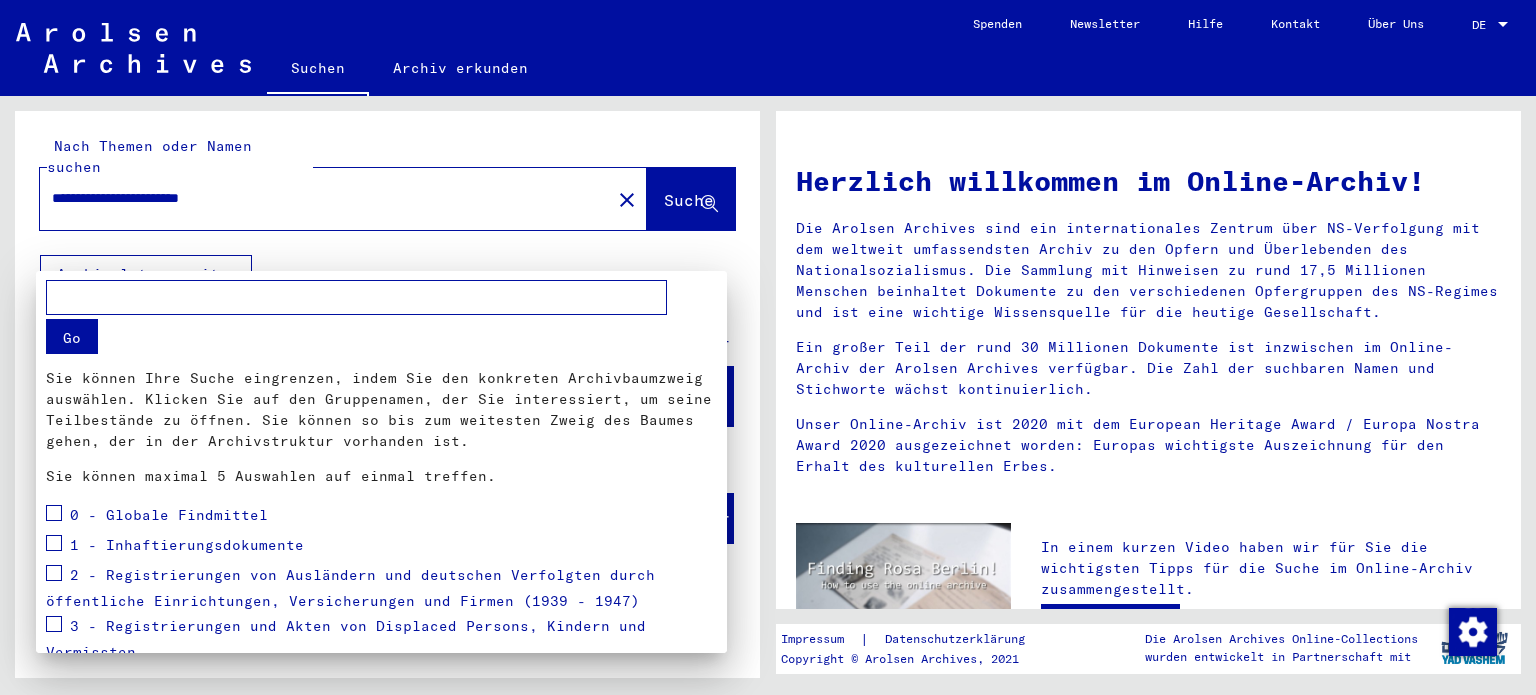 scroll, scrollTop: 220, scrollLeft: 0, axis: vertical 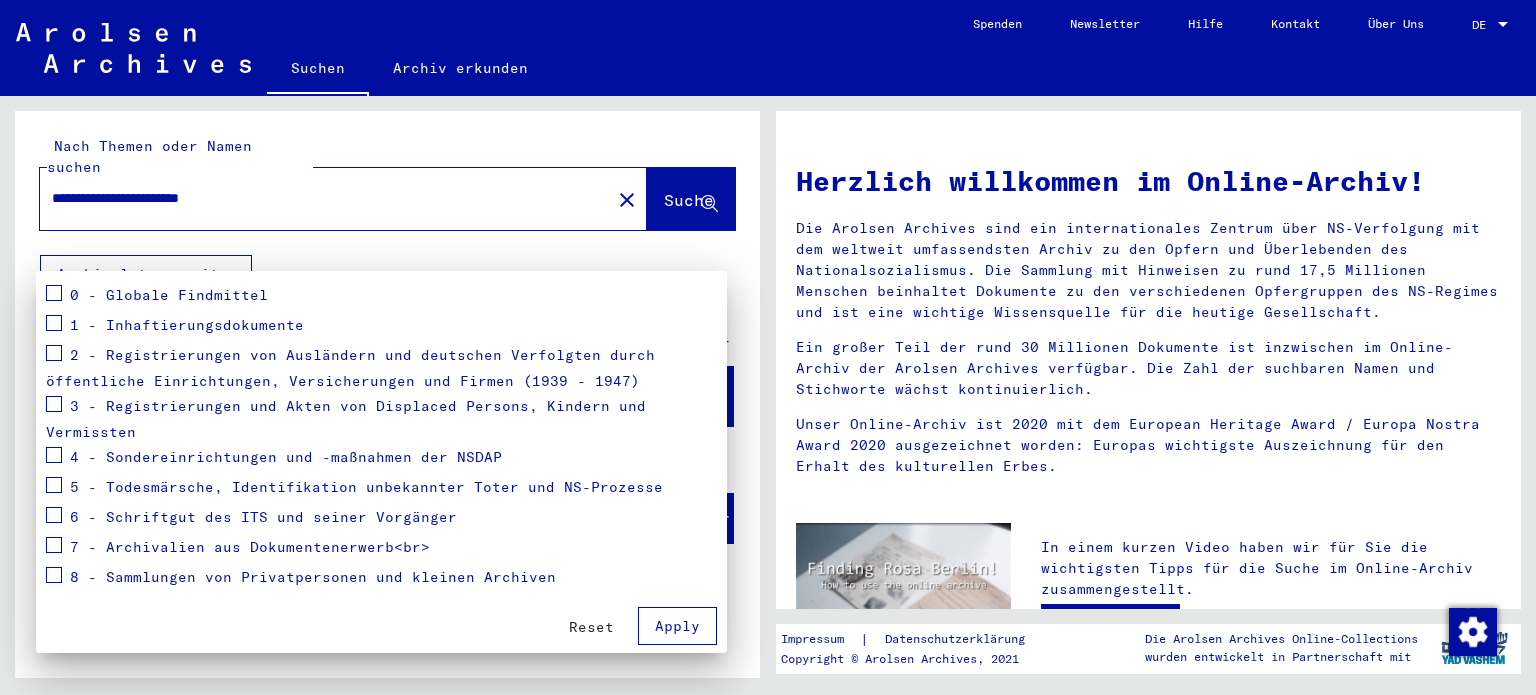 click on "Apply" at bounding box center (677, 626) 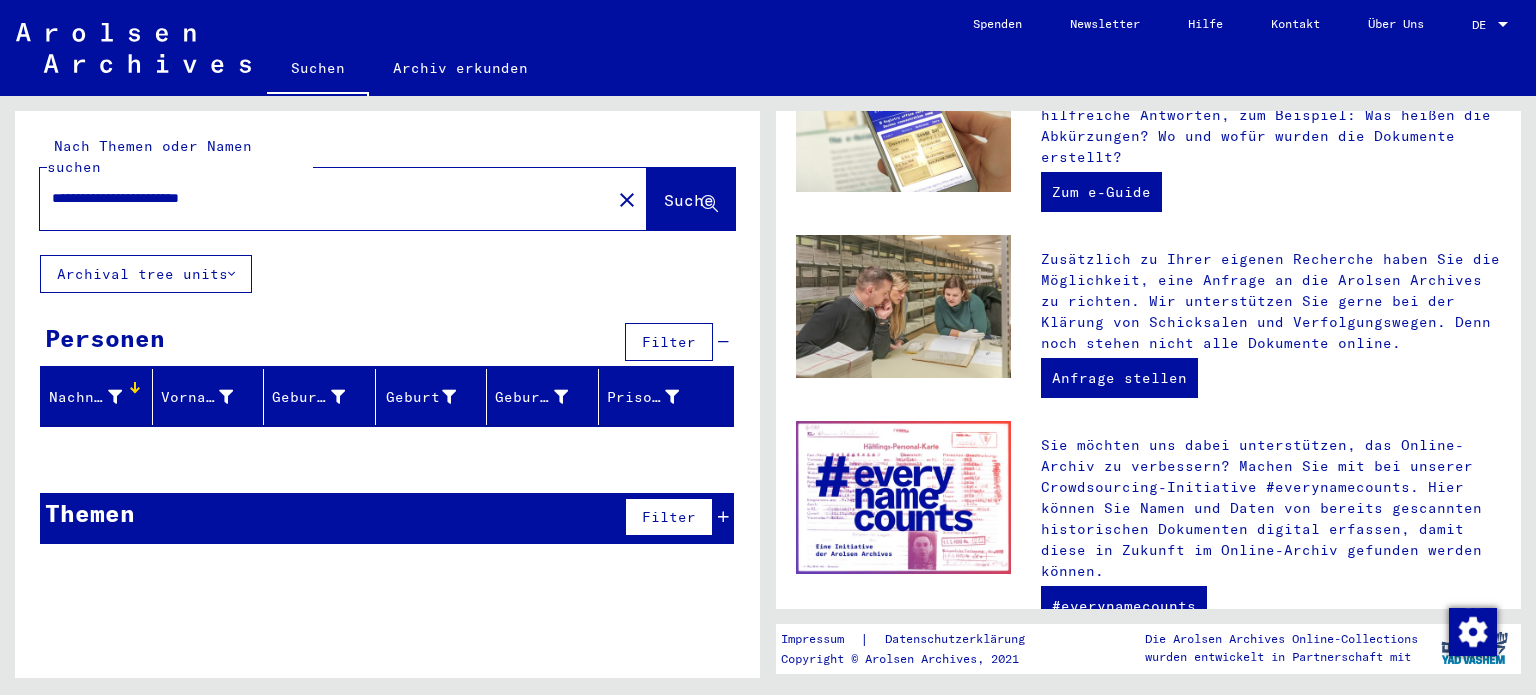 scroll, scrollTop: 626, scrollLeft: 0, axis: vertical 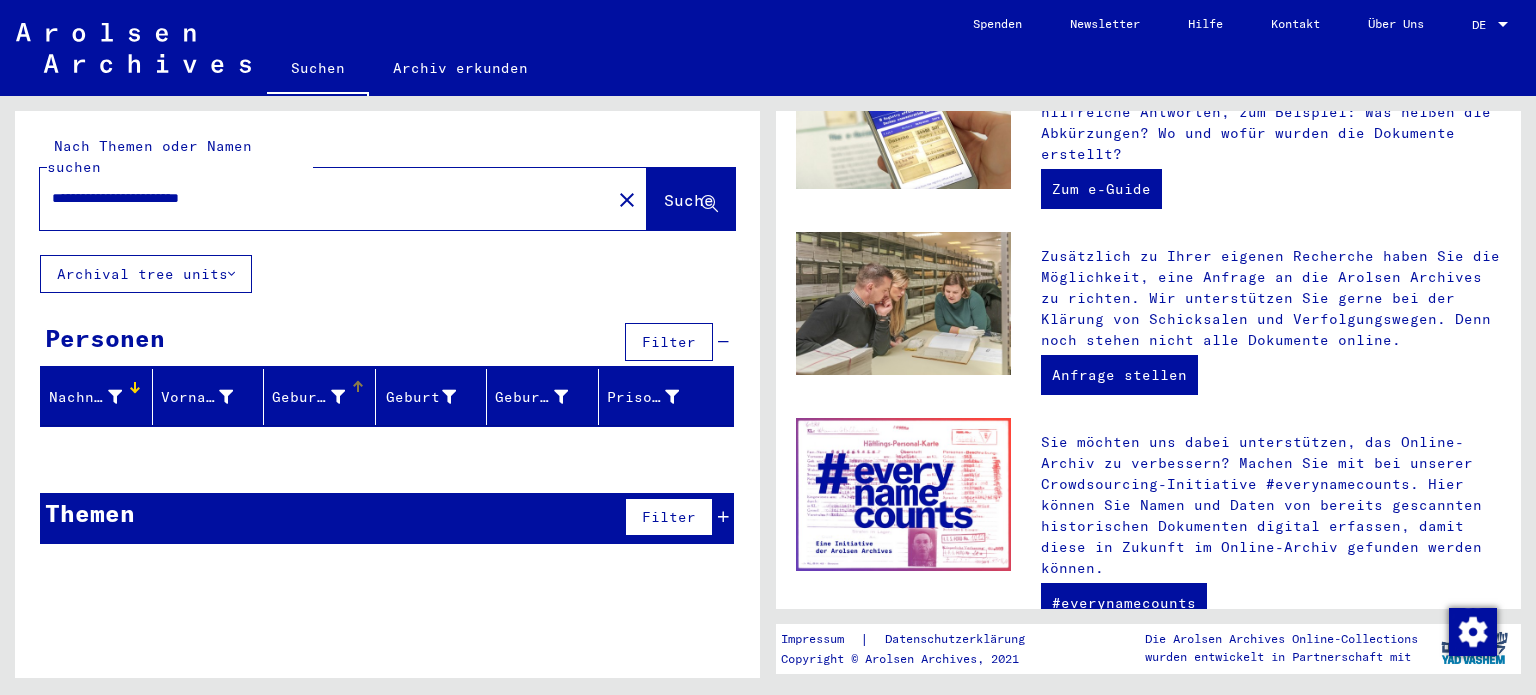 click on "Geburtsname" at bounding box center (308, 397) 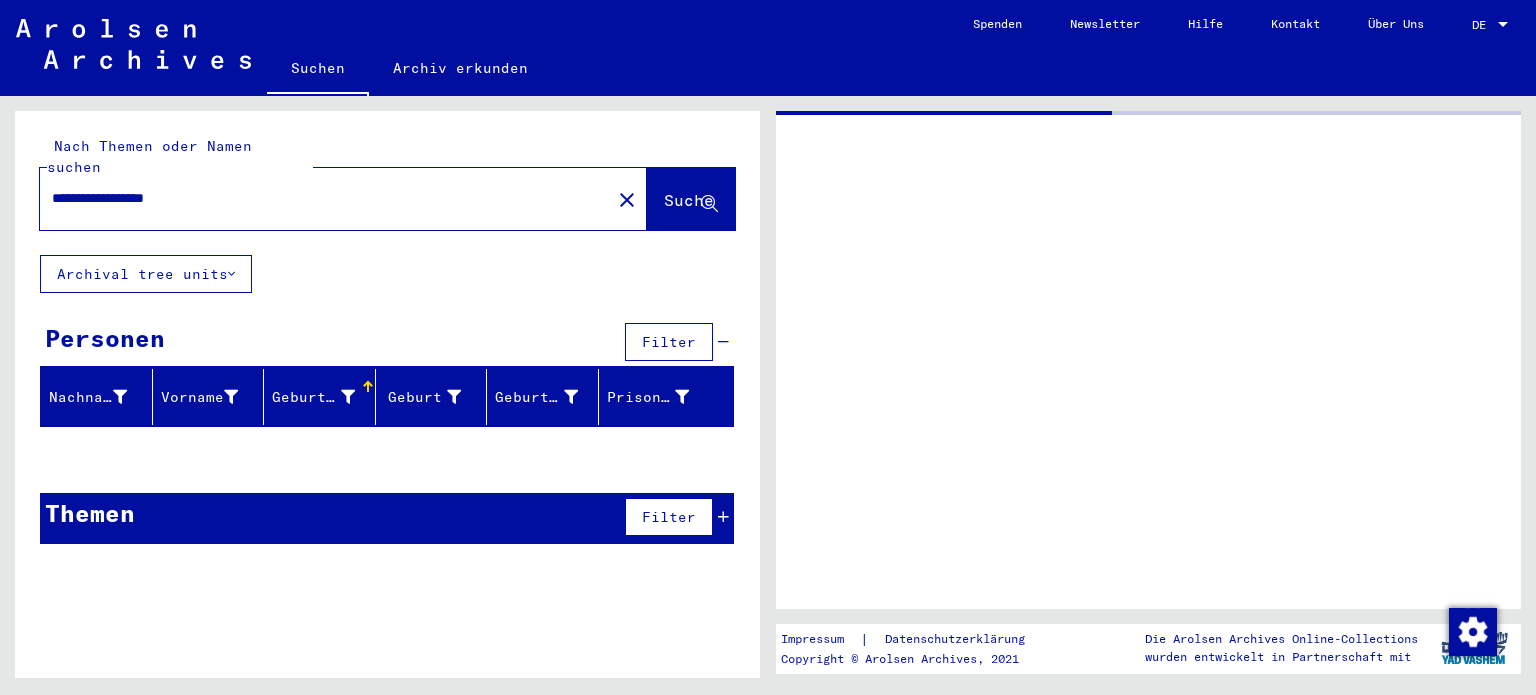scroll, scrollTop: 0, scrollLeft: 0, axis: both 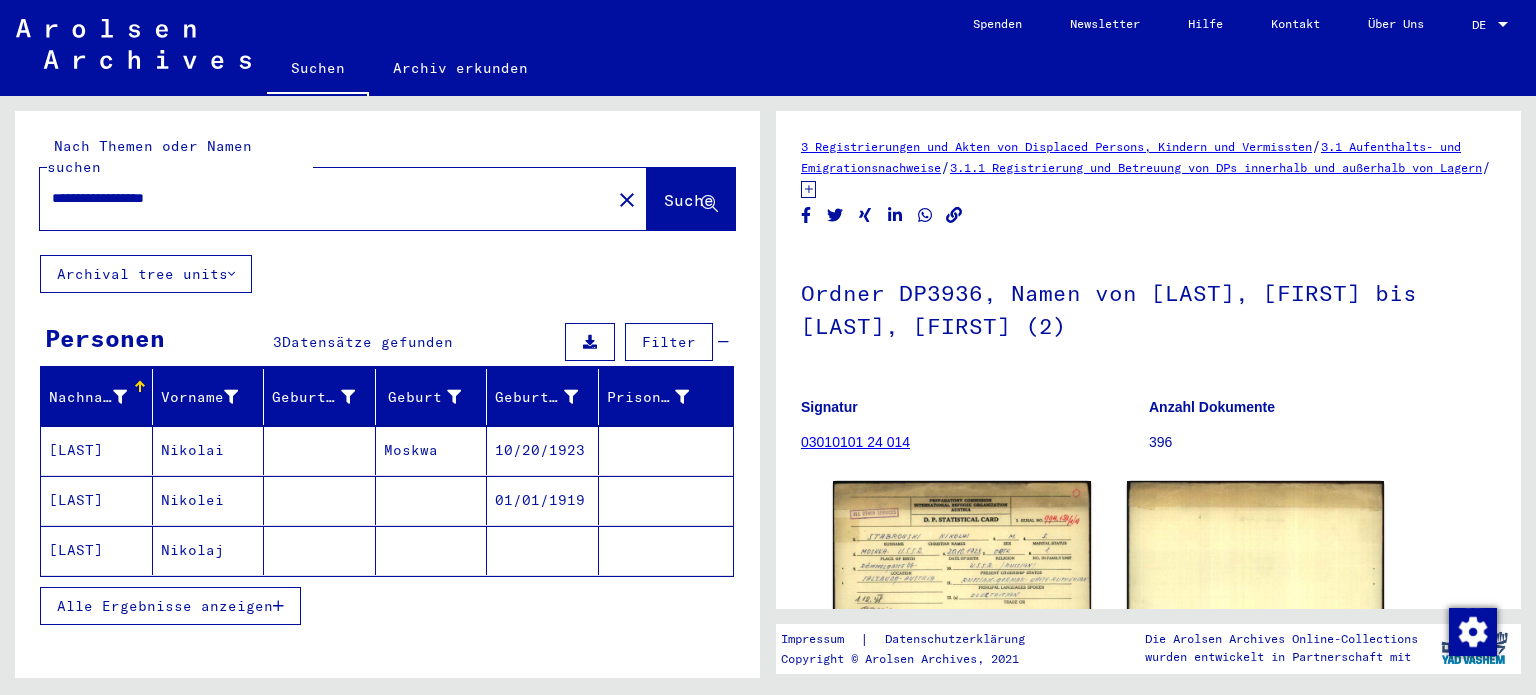 drag, startPoint x: 239, startPoint y: 192, endPoint x: 152, endPoint y: 169, distance: 89.98889 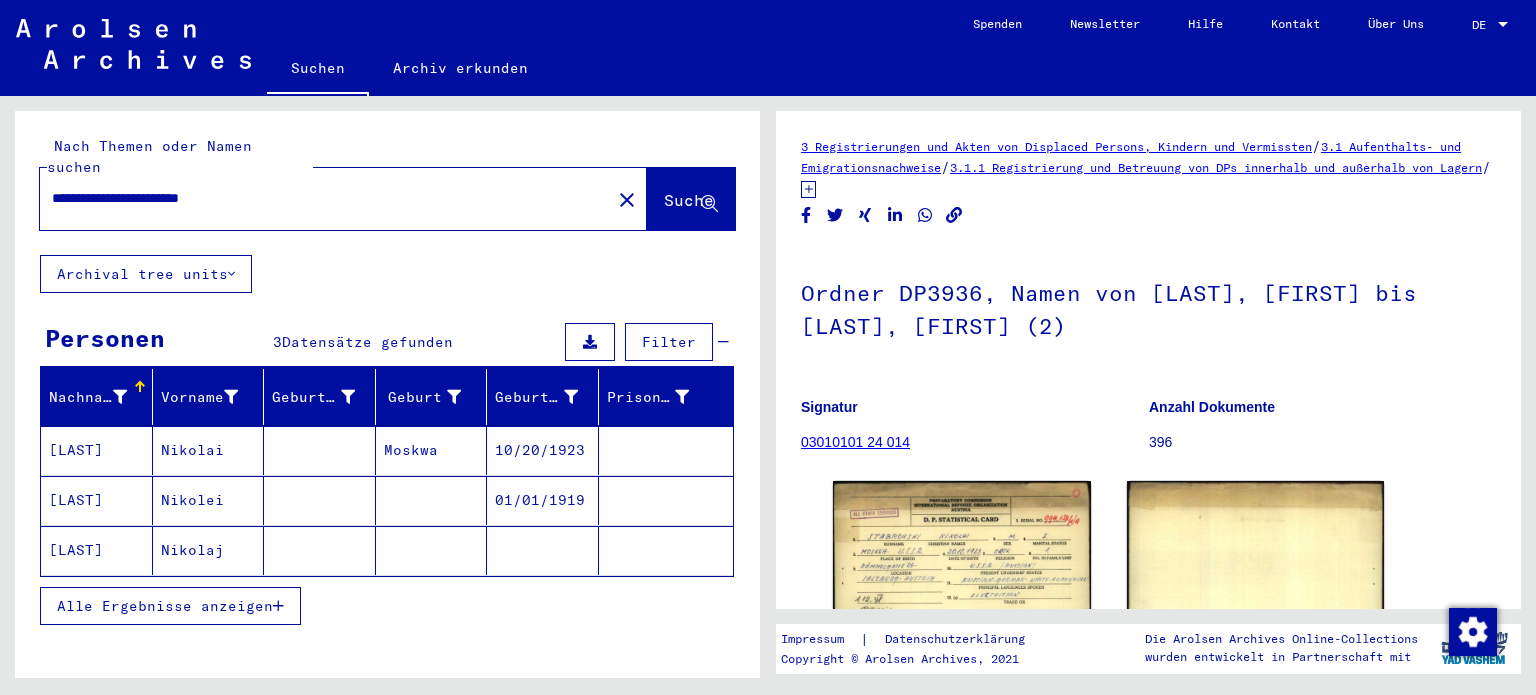 type on "**********" 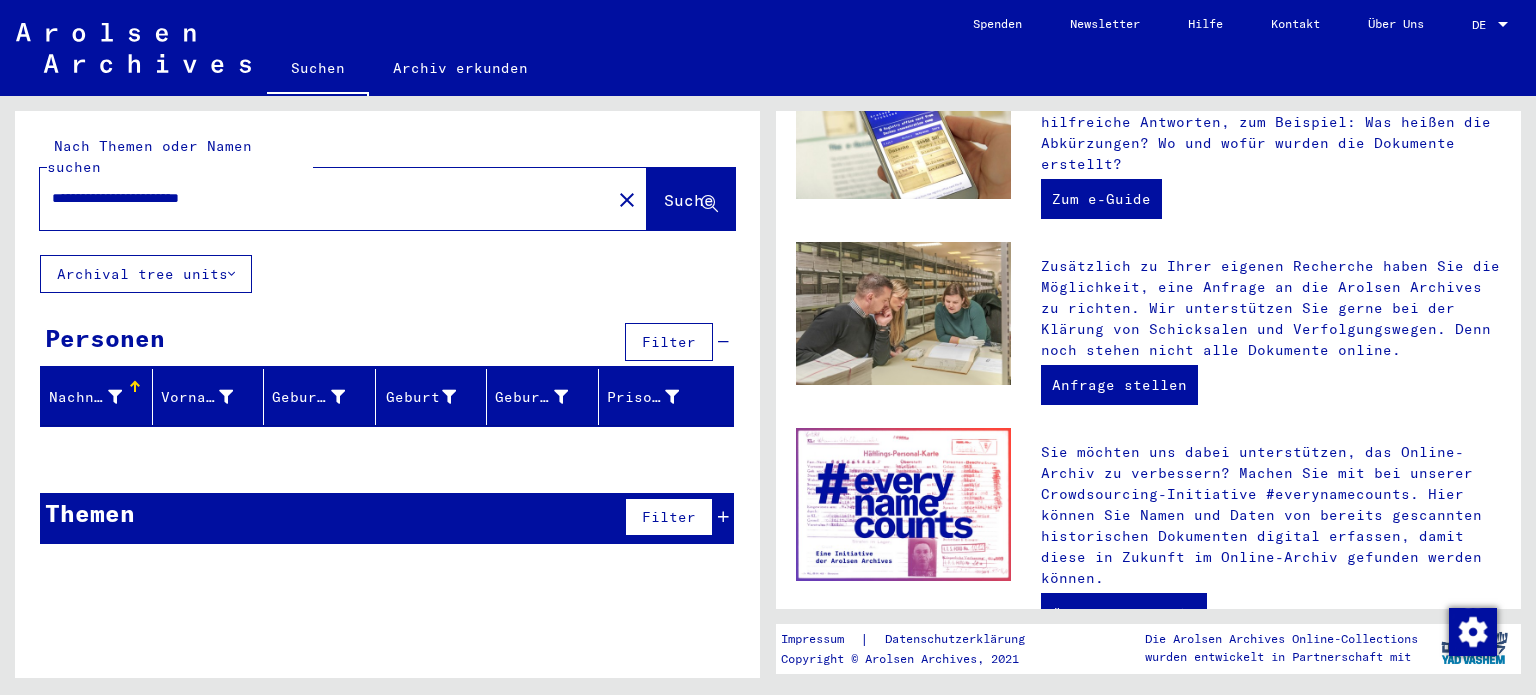 scroll, scrollTop: 636, scrollLeft: 0, axis: vertical 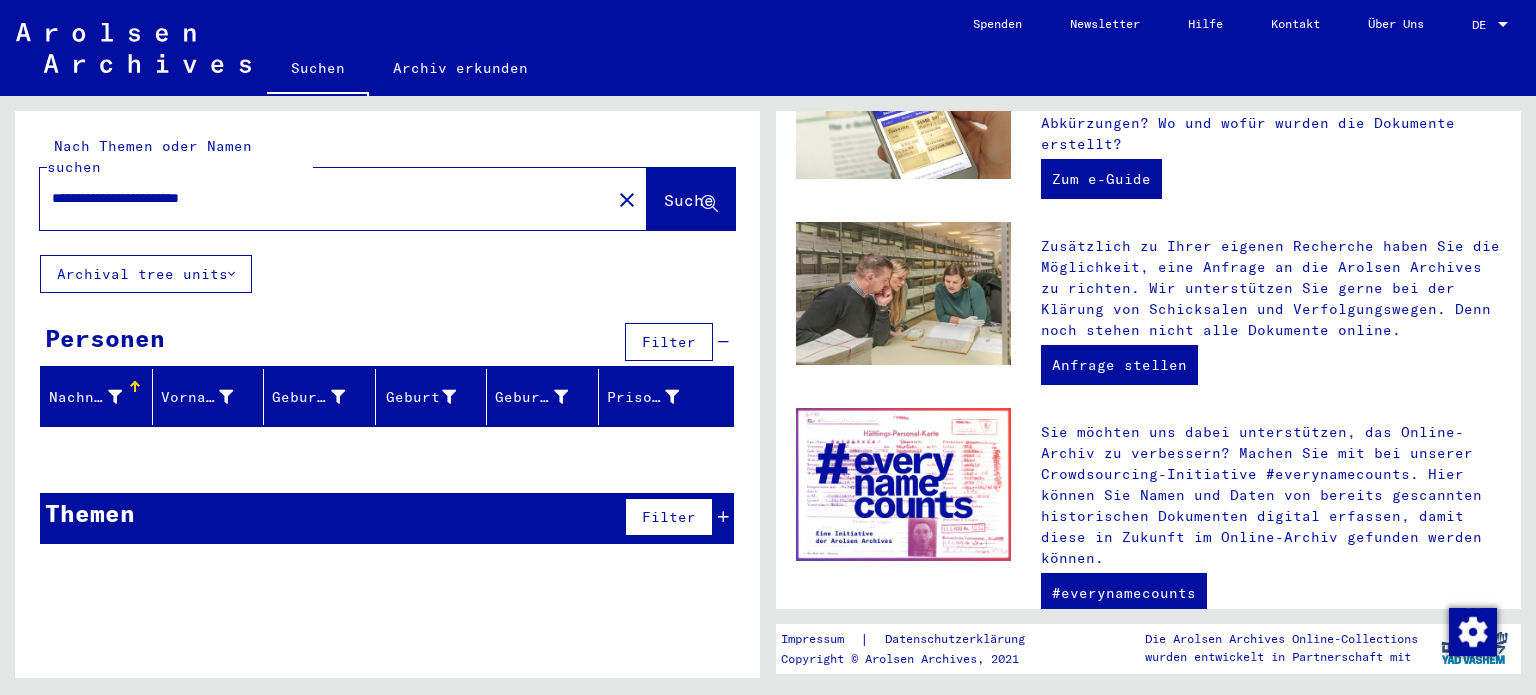 click on "Nachname" at bounding box center (85, 397) 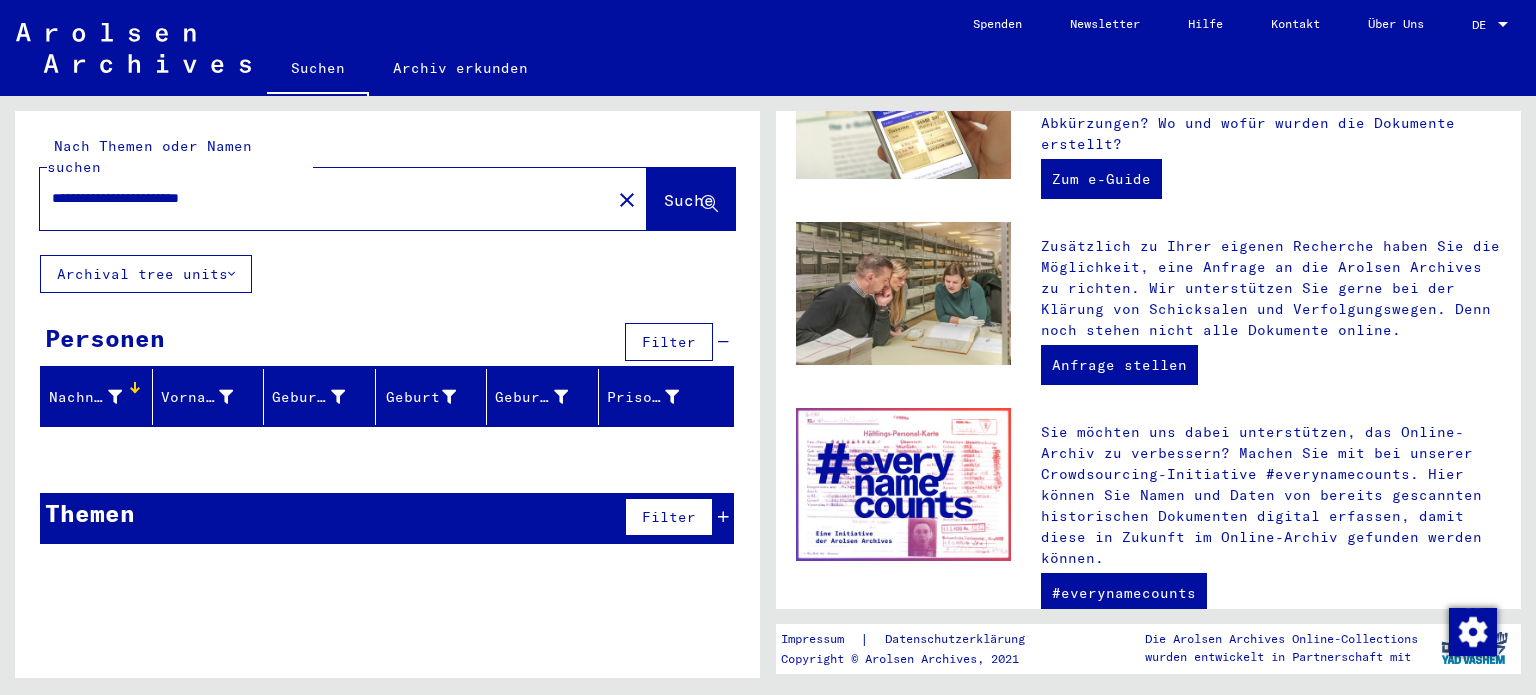 click on "Filter" at bounding box center [669, 517] 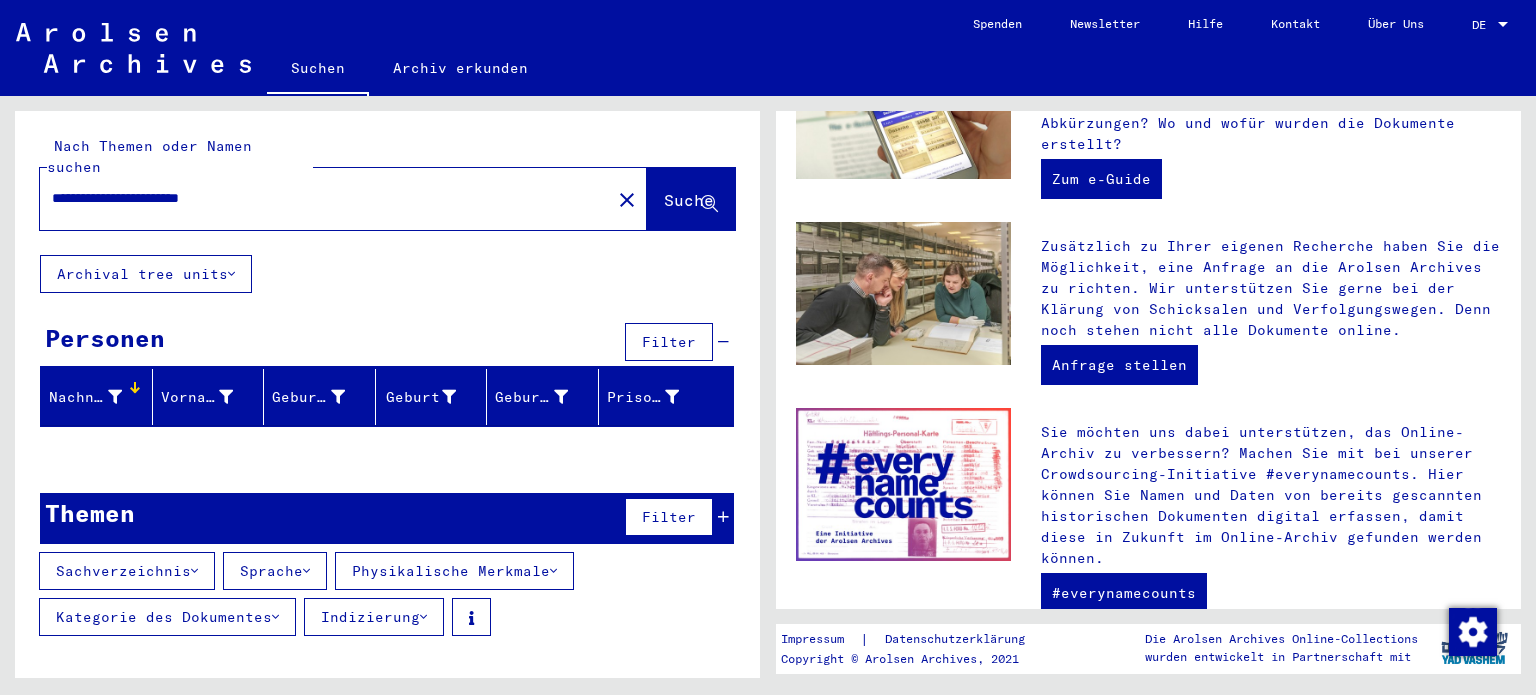 click 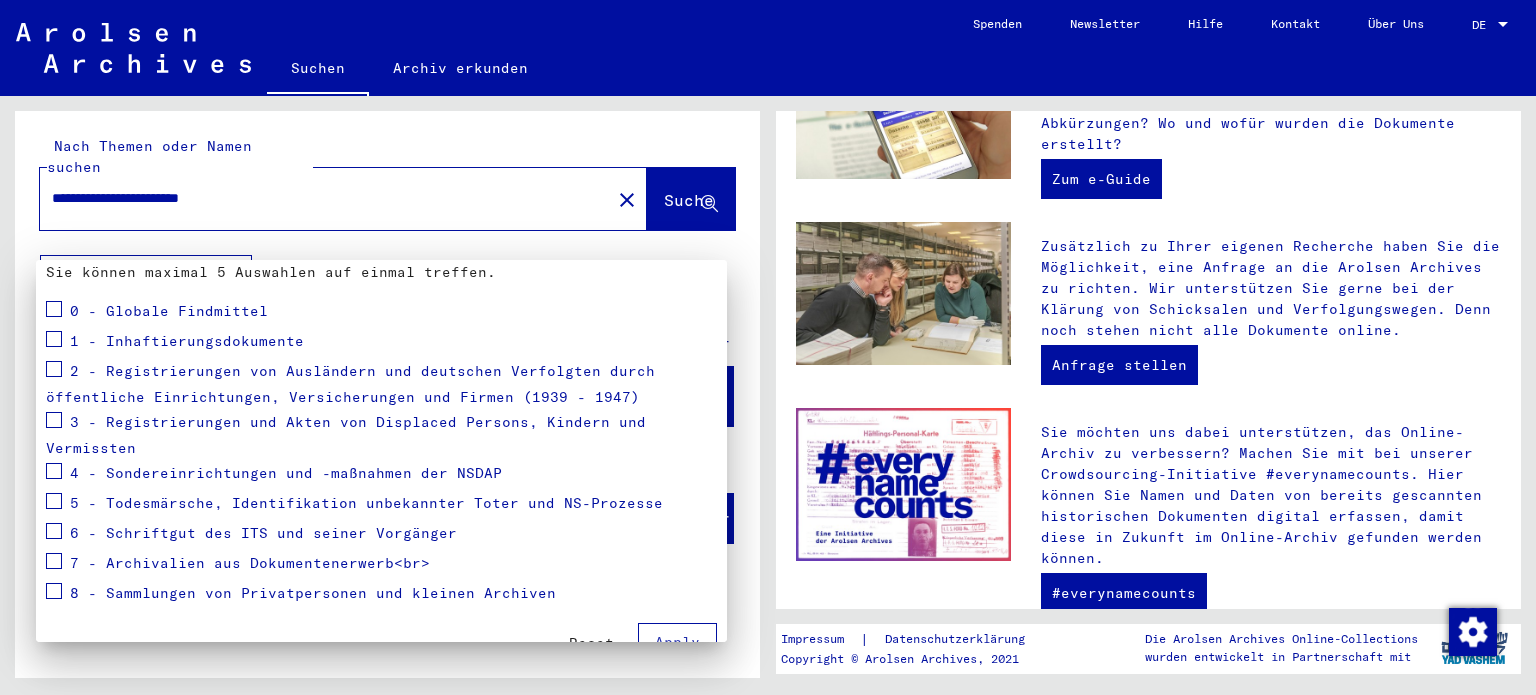 scroll, scrollTop: 220, scrollLeft: 0, axis: vertical 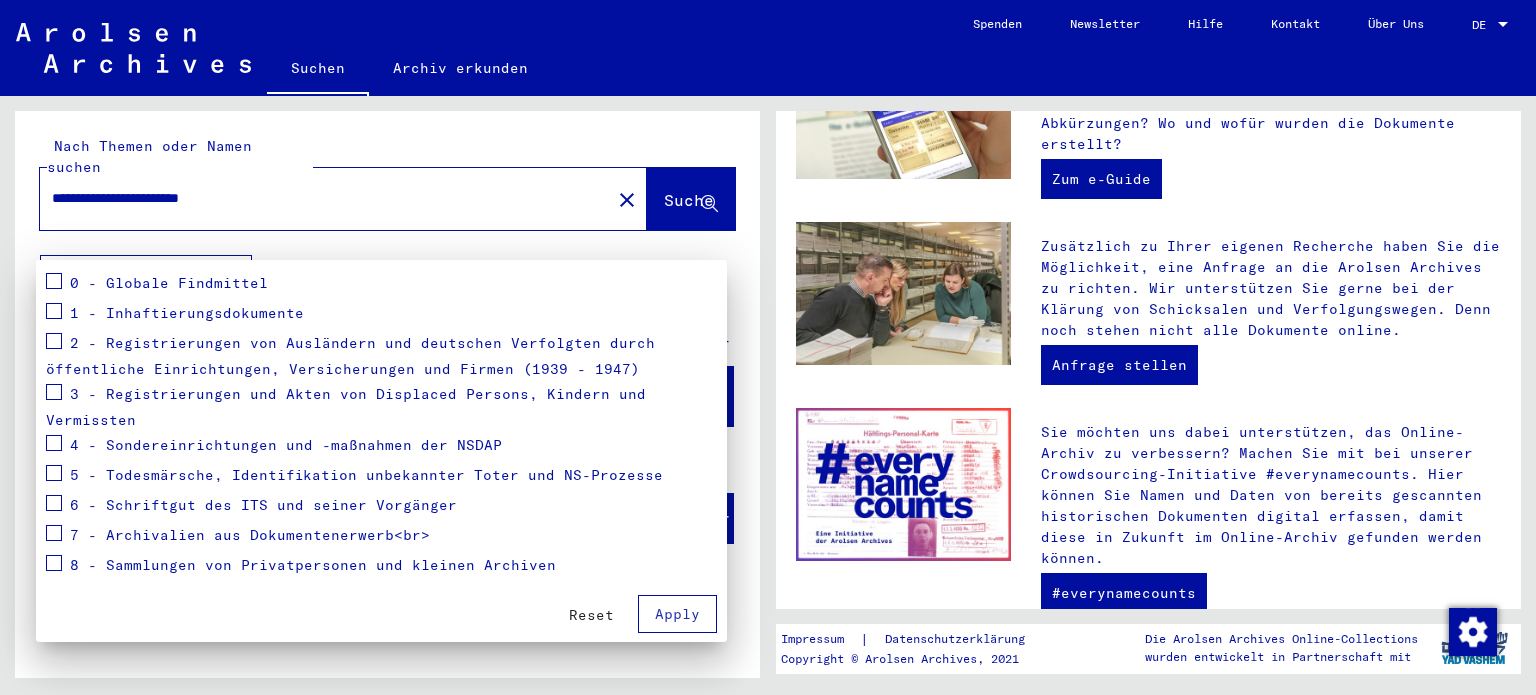 click on "7 - Archivalien aus Dokumentenerwerb<br>" at bounding box center [238, 536] 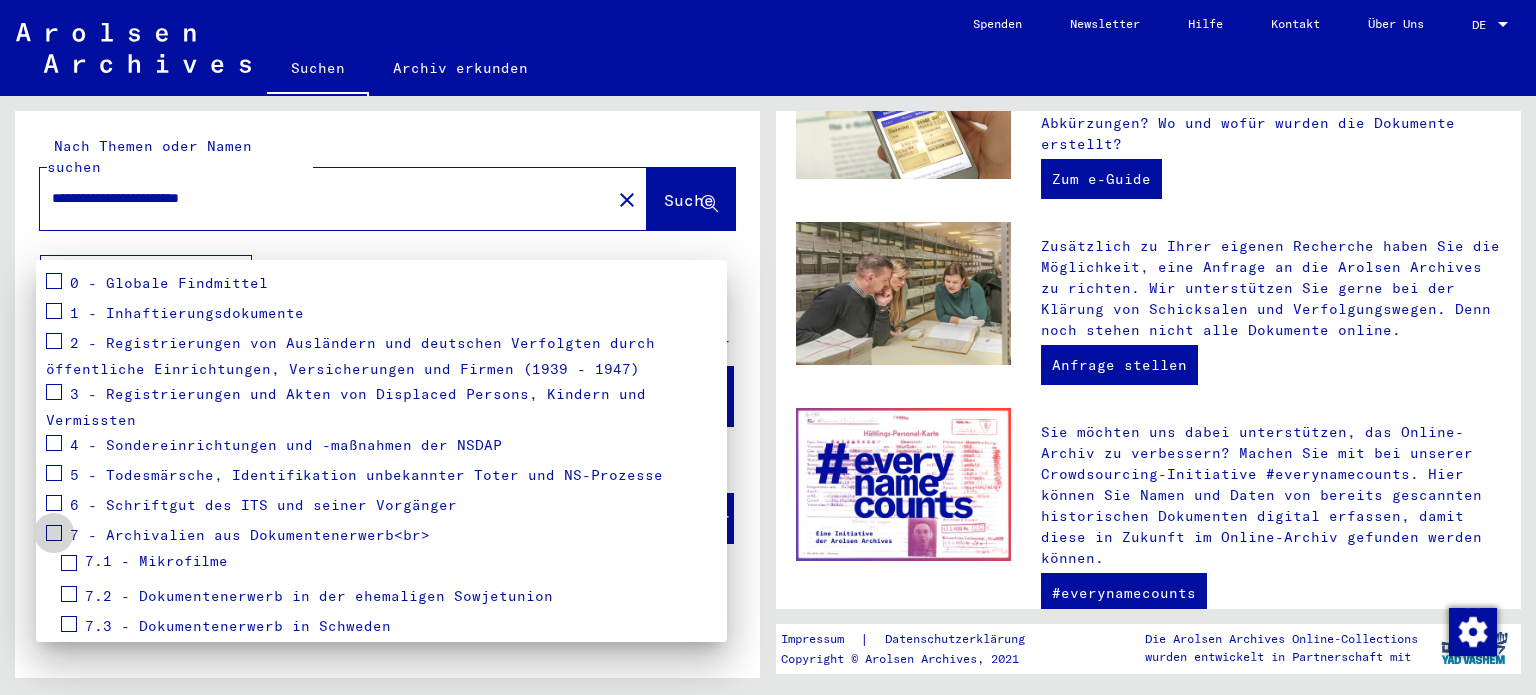 click at bounding box center [54, 533] 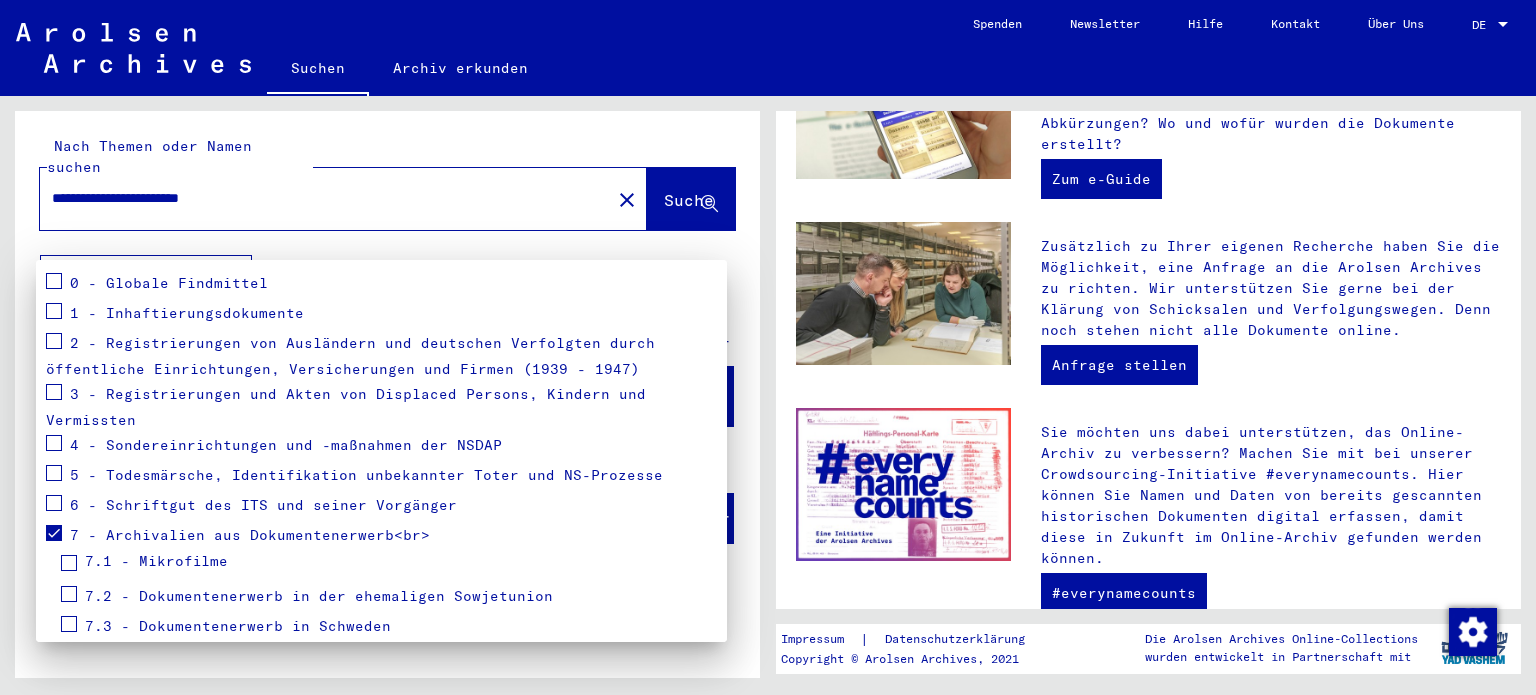 click at bounding box center (54, 341) 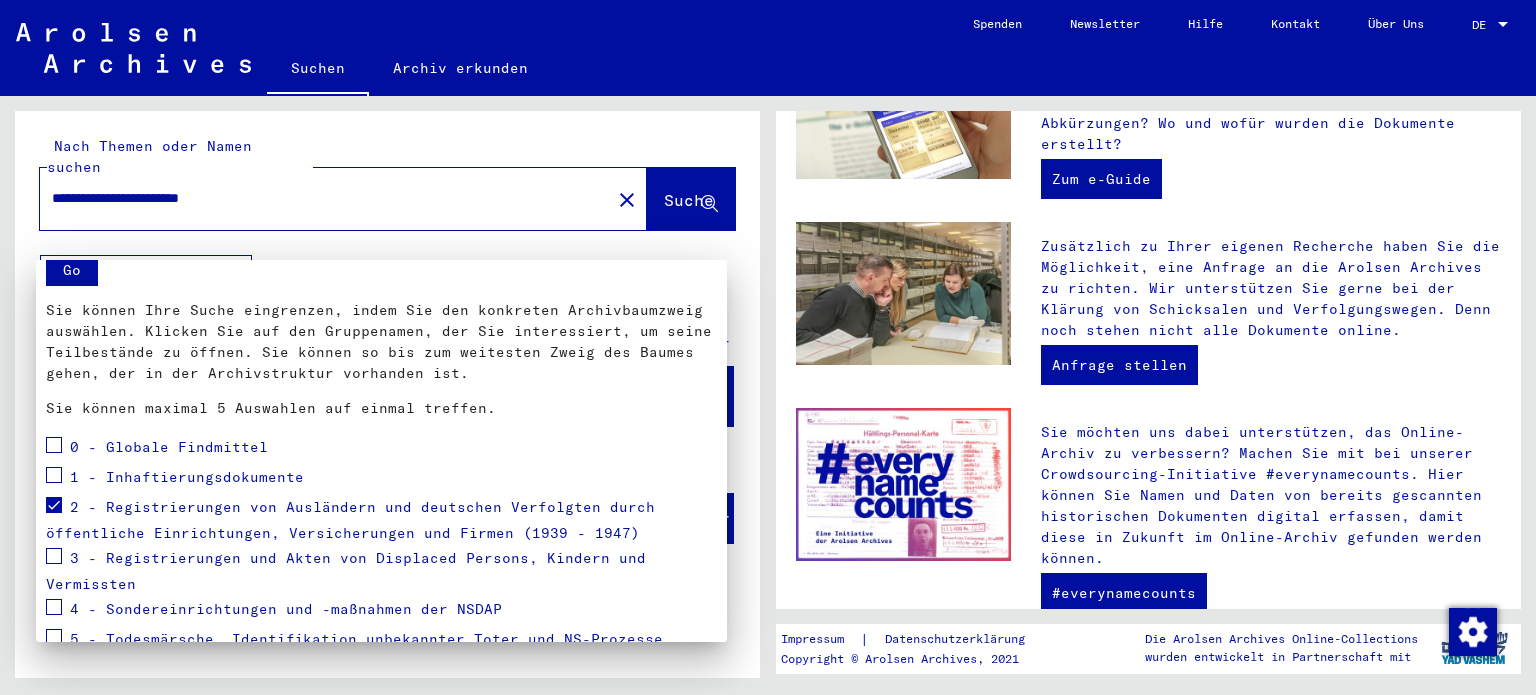 scroll, scrollTop: 0, scrollLeft: 0, axis: both 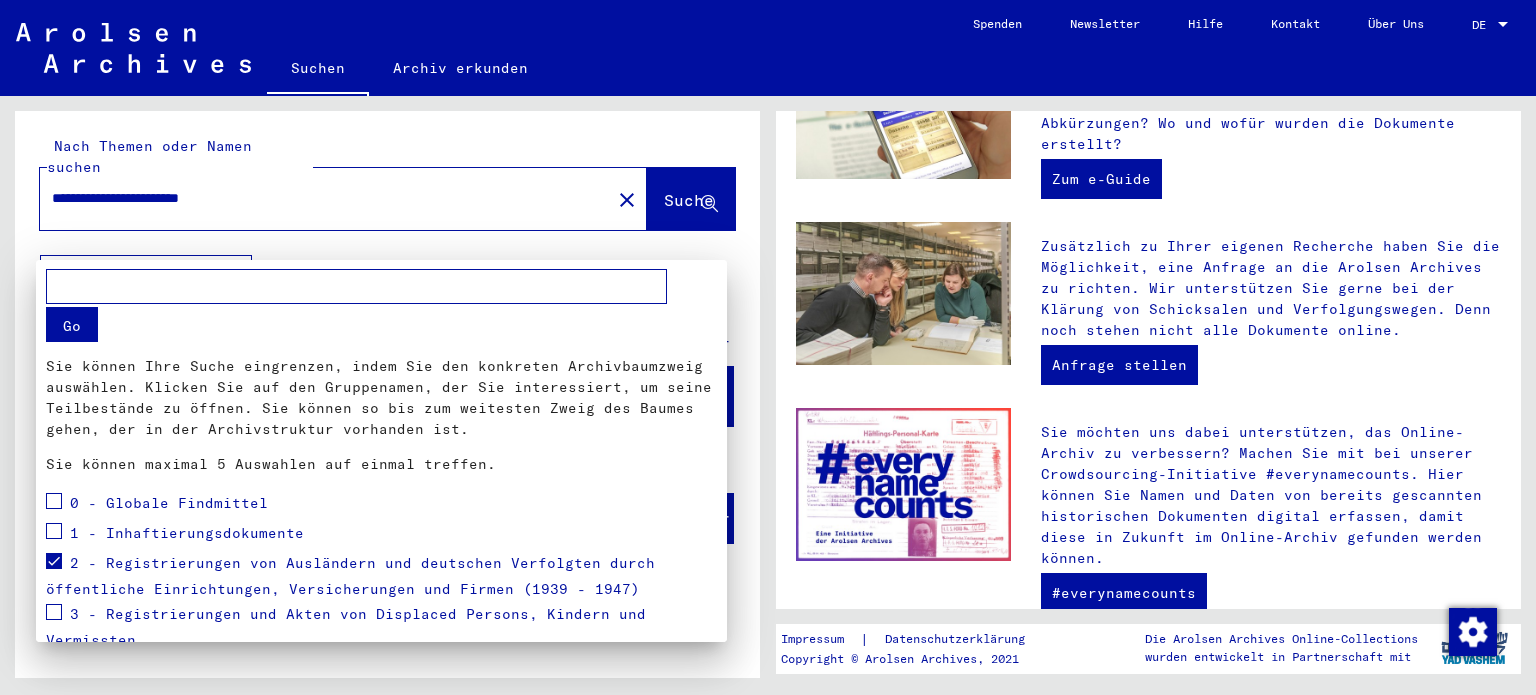 click at bounding box center (768, 347) 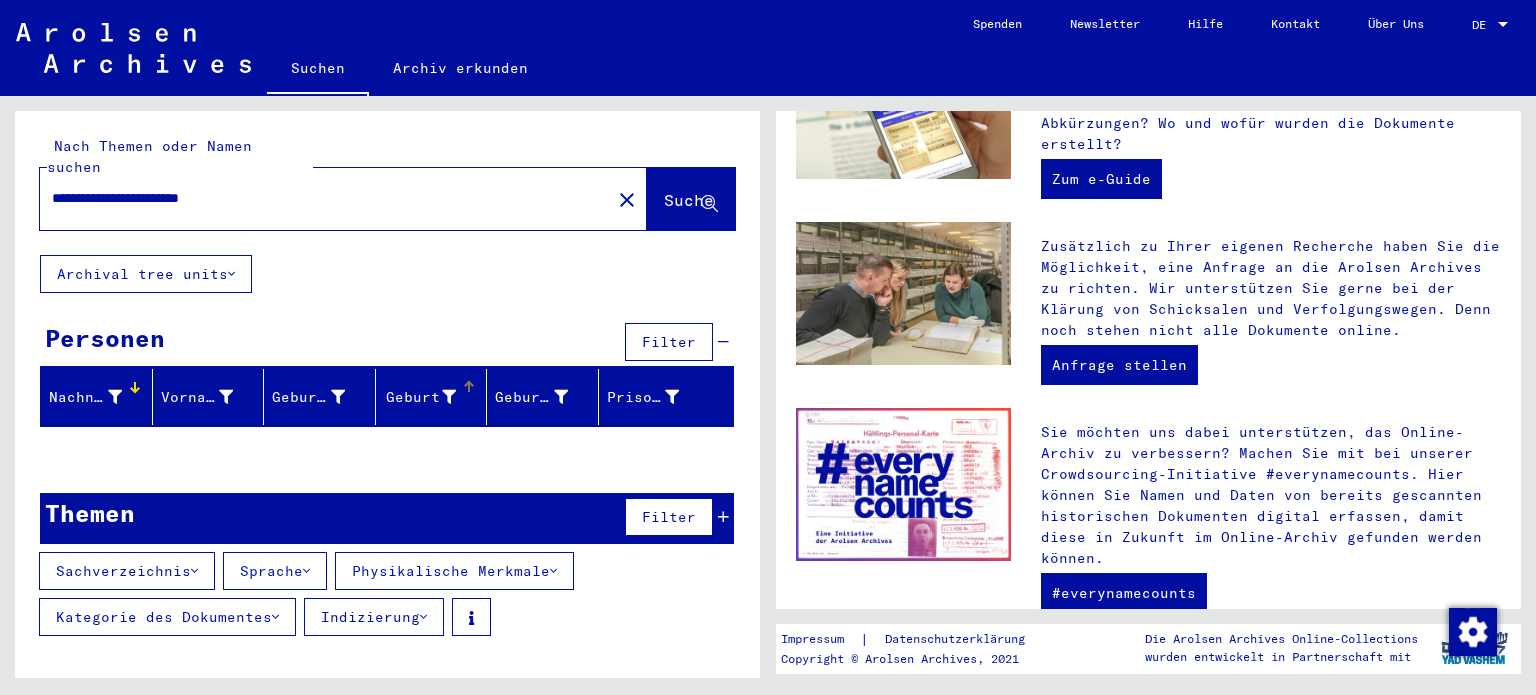 click on "Geburt‏" at bounding box center [420, 397] 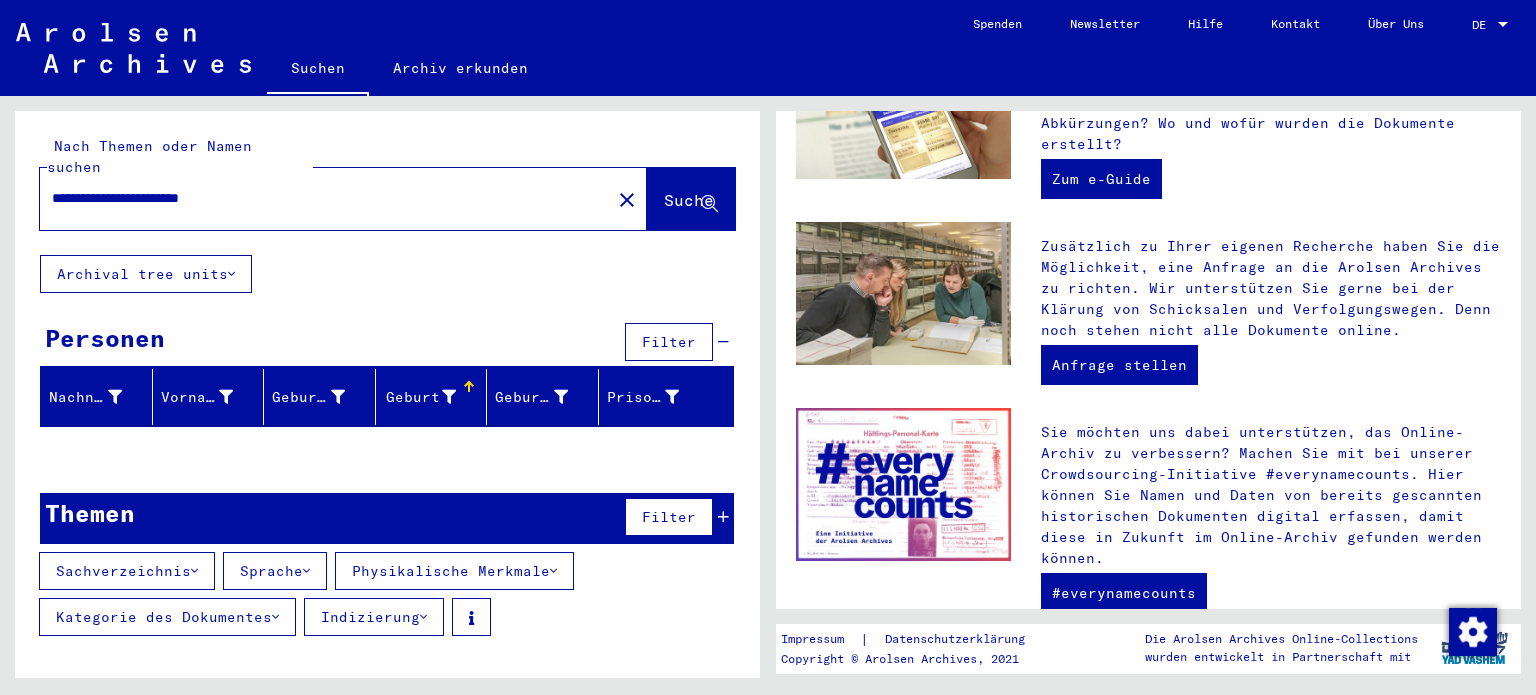 click on "Filter" at bounding box center (669, 342) 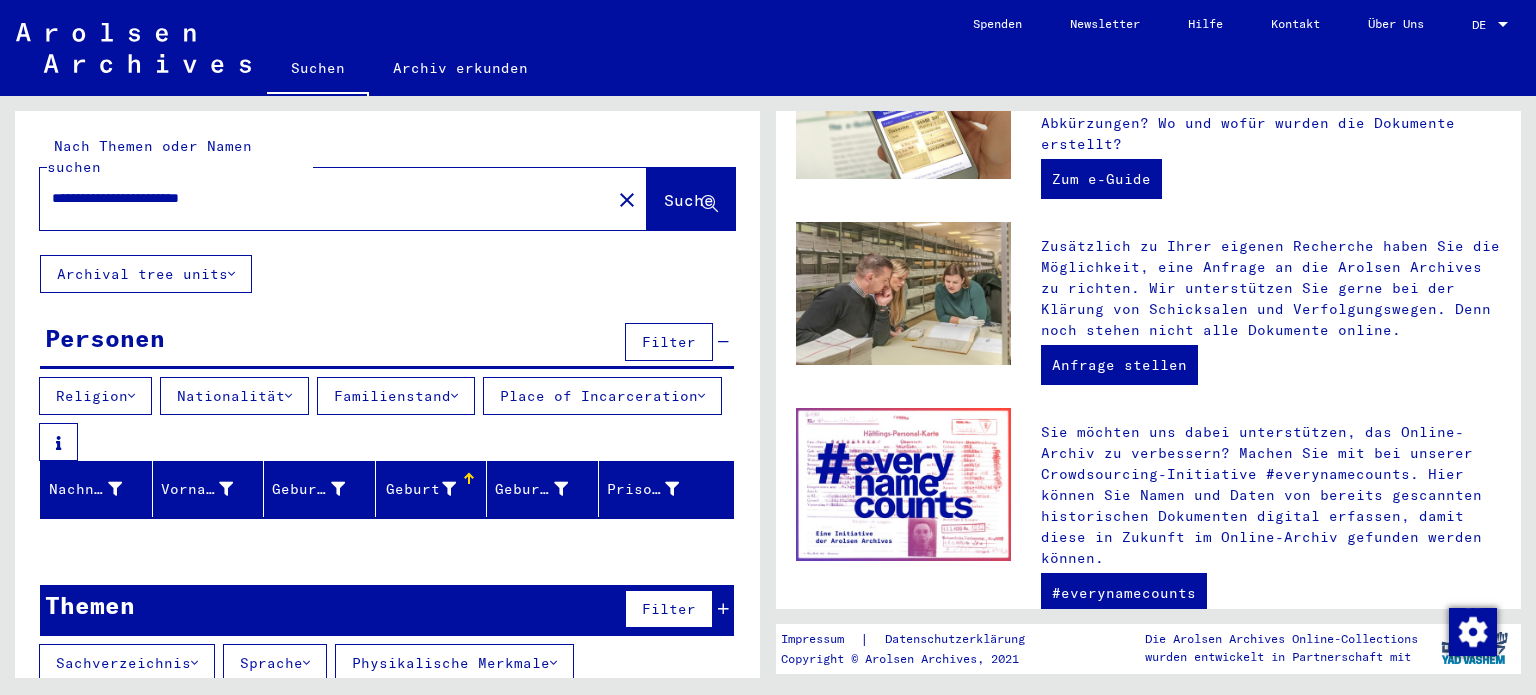 click at bounding box center [131, 396] 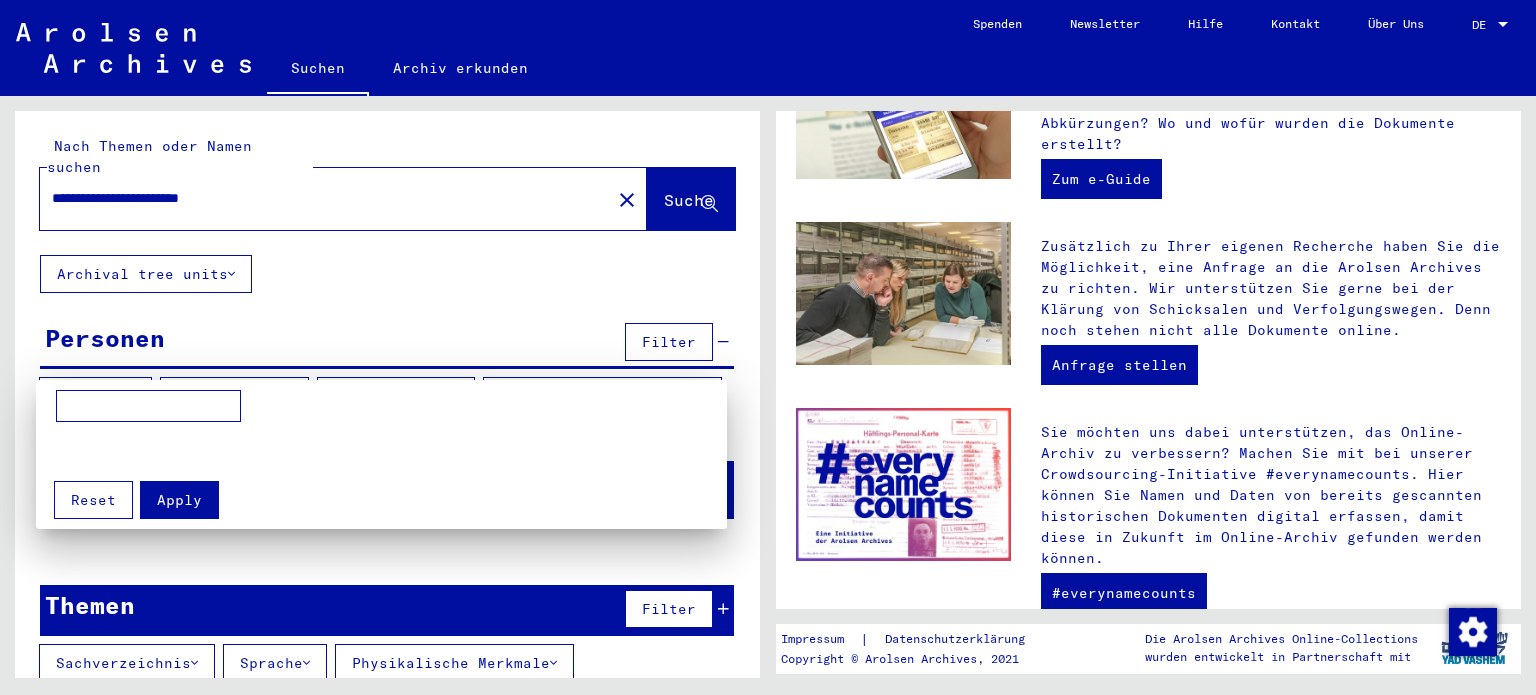click at bounding box center [768, 347] 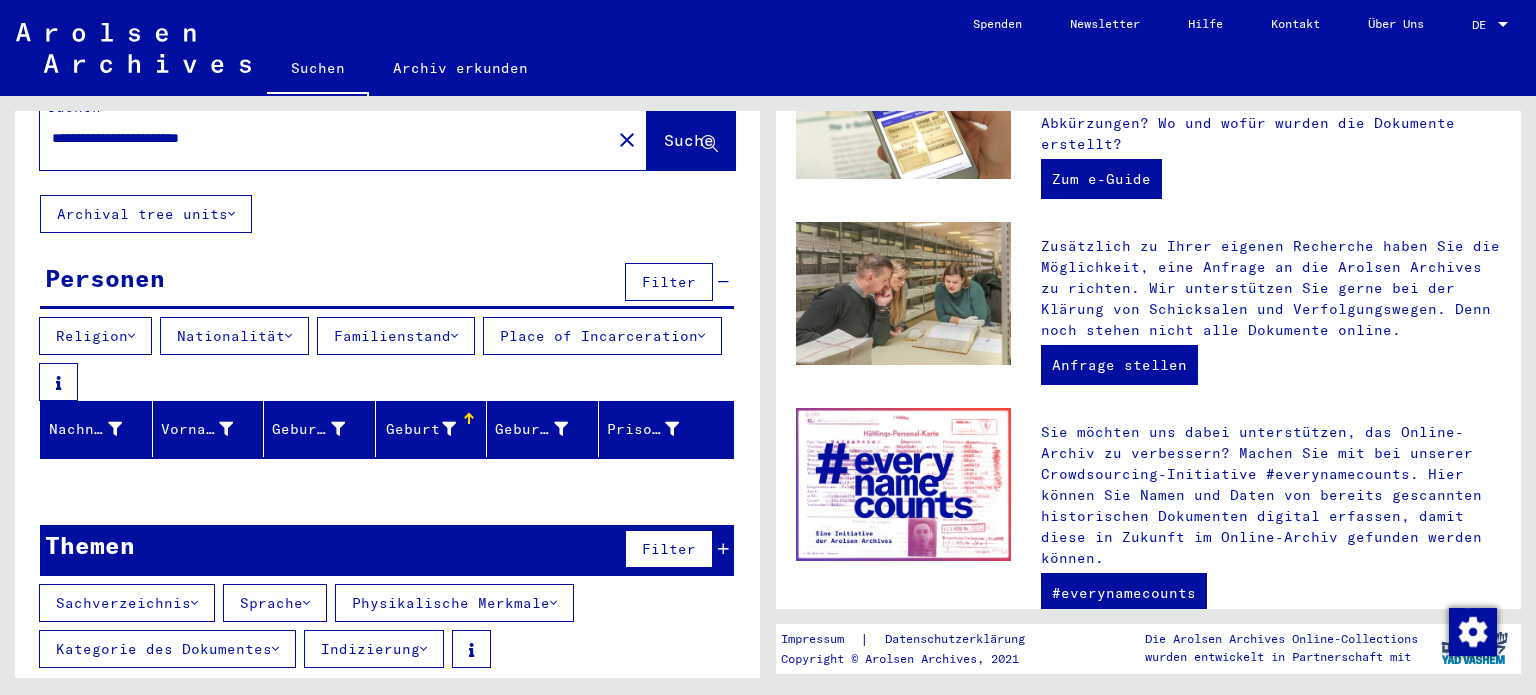 scroll, scrollTop: 0, scrollLeft: 0, axis: both 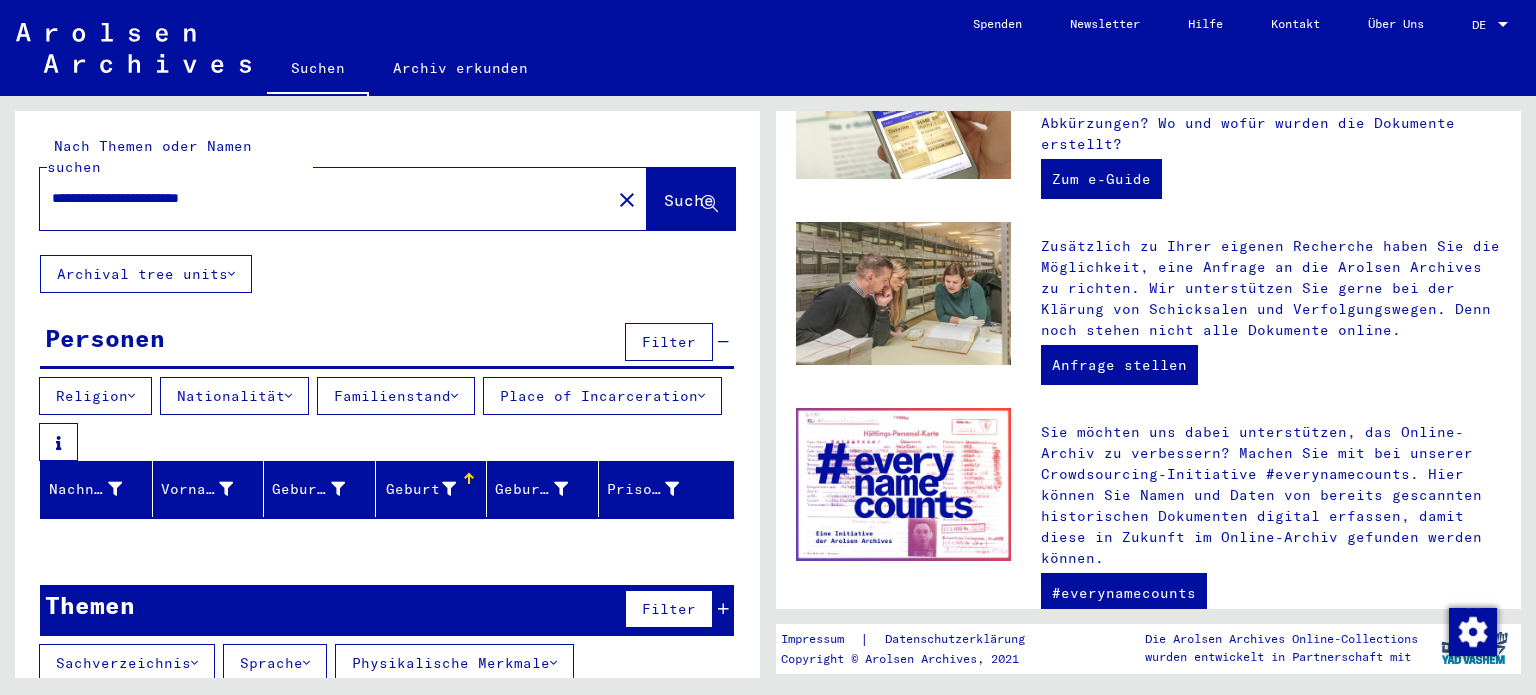 click 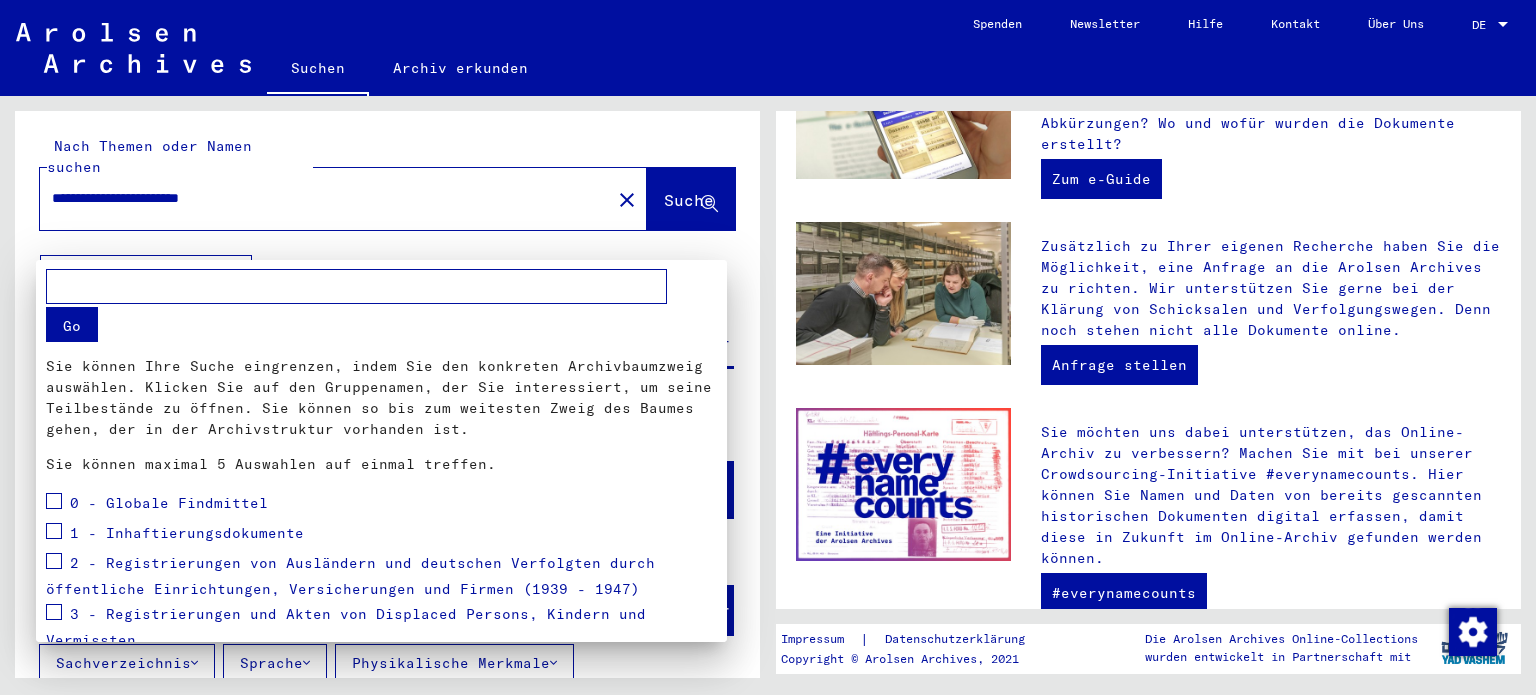 click at bounding box center (768, 347) 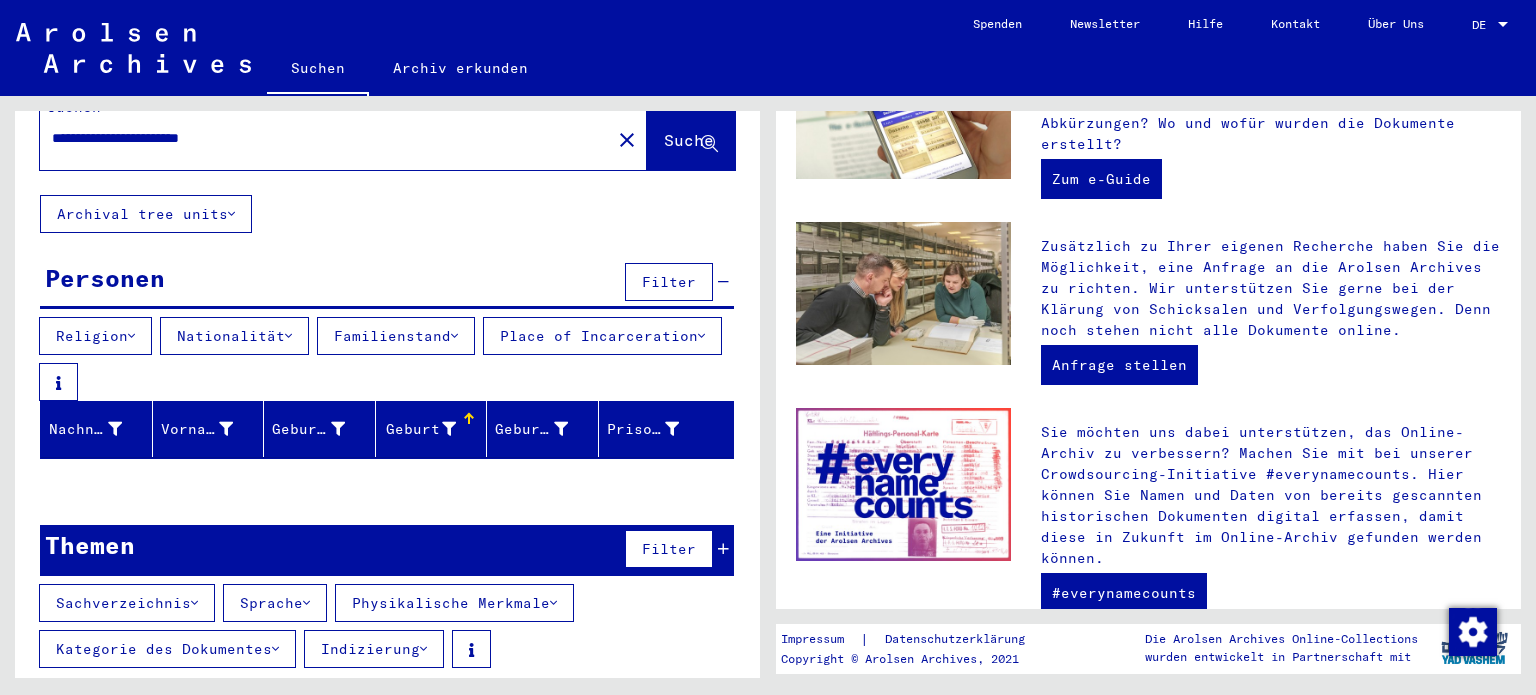 scroll, scrollTop: 0, scrollLeft: 0, axis: both 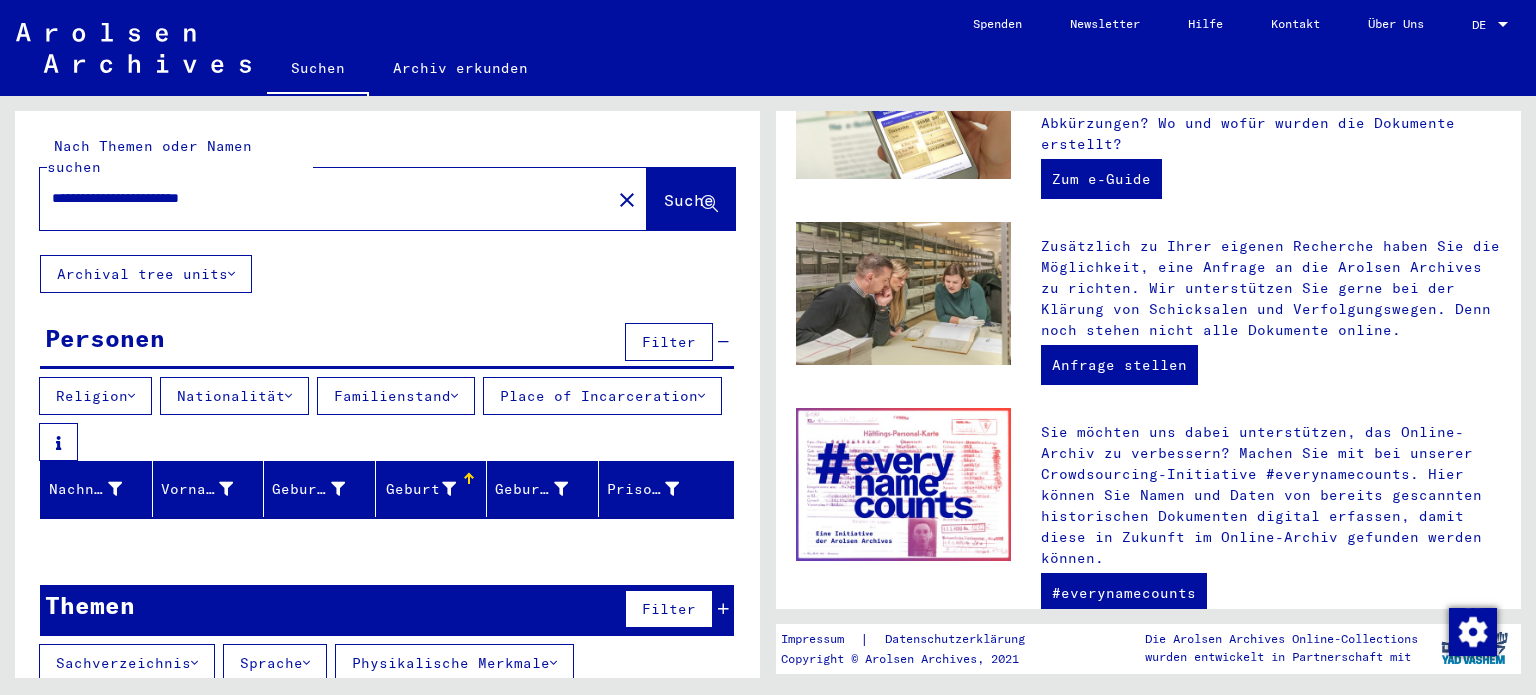 click on "Nationalität" at bounding box center [234, 396] 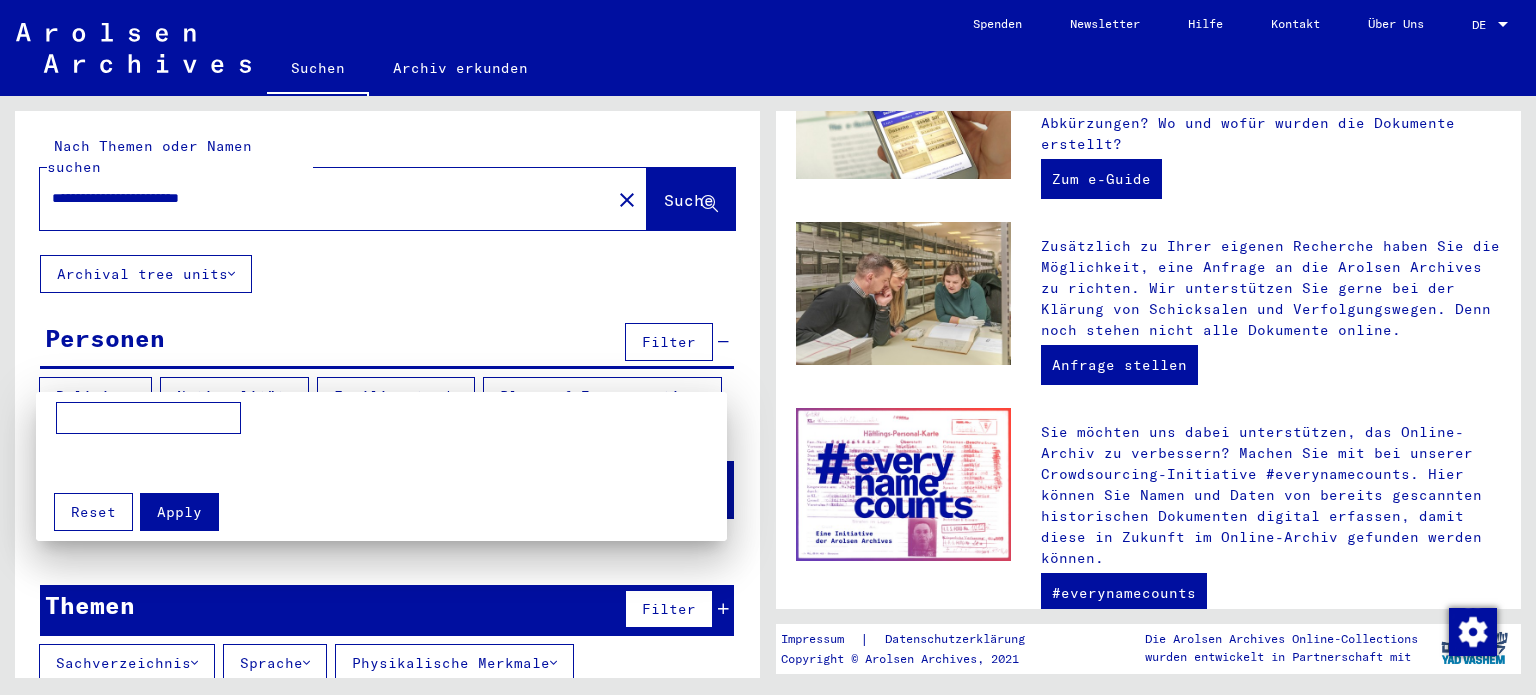 click at bounding box center [148, 418] 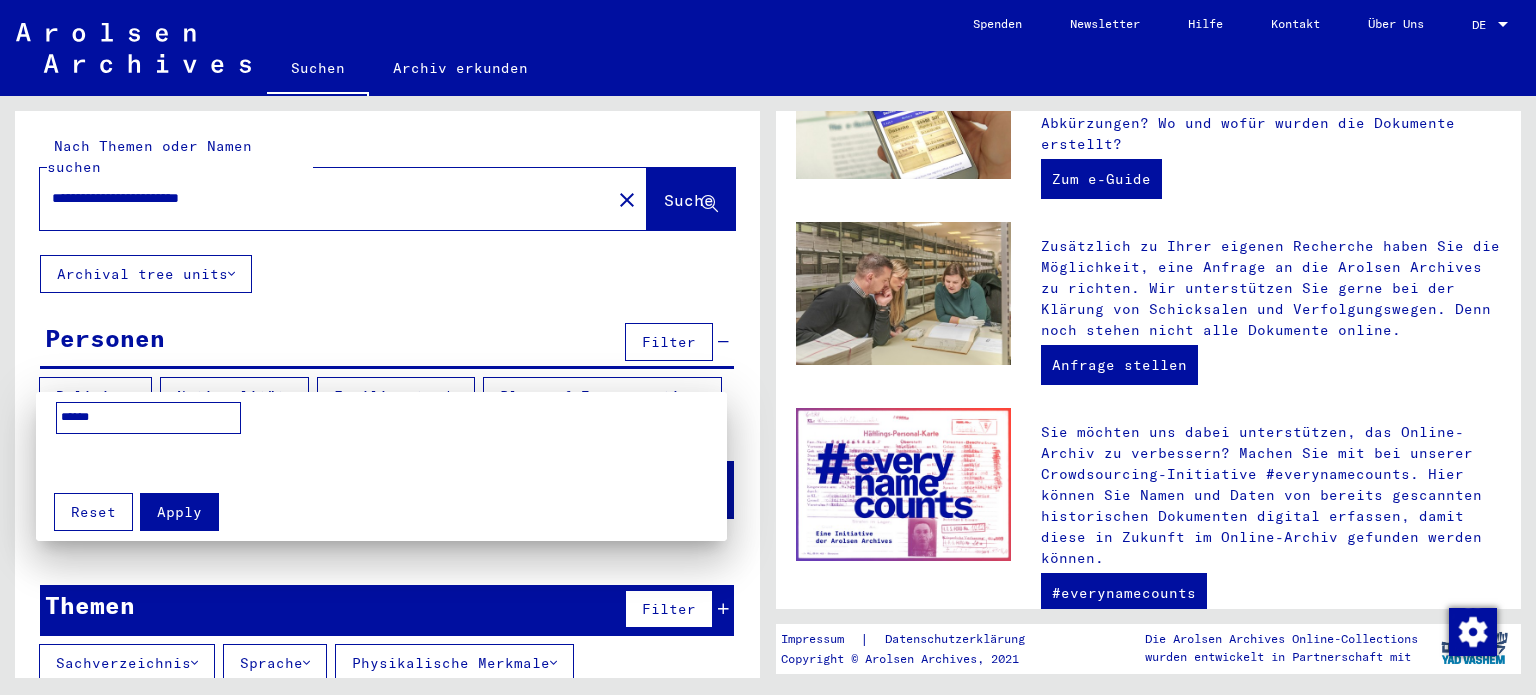 type on "******" 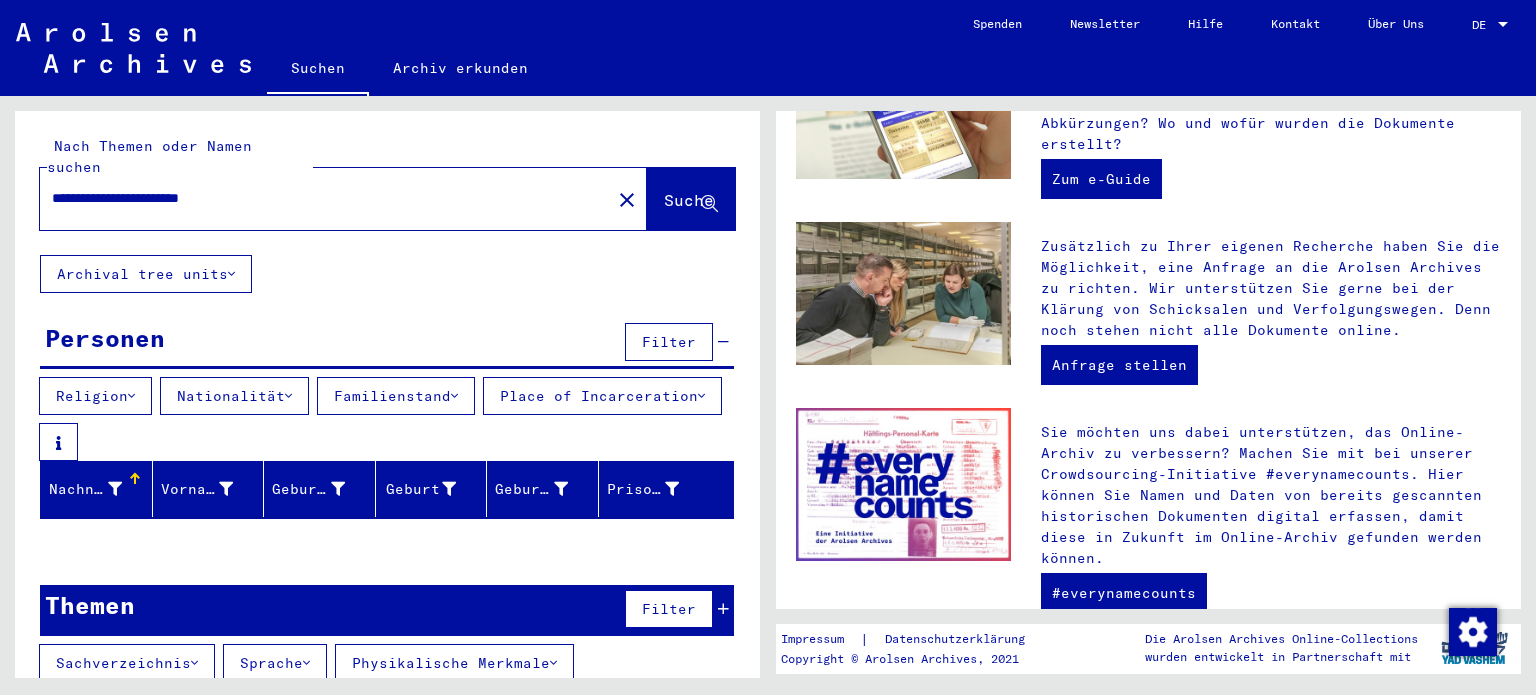 click on "Sprache" at bounding box center (275, 663) 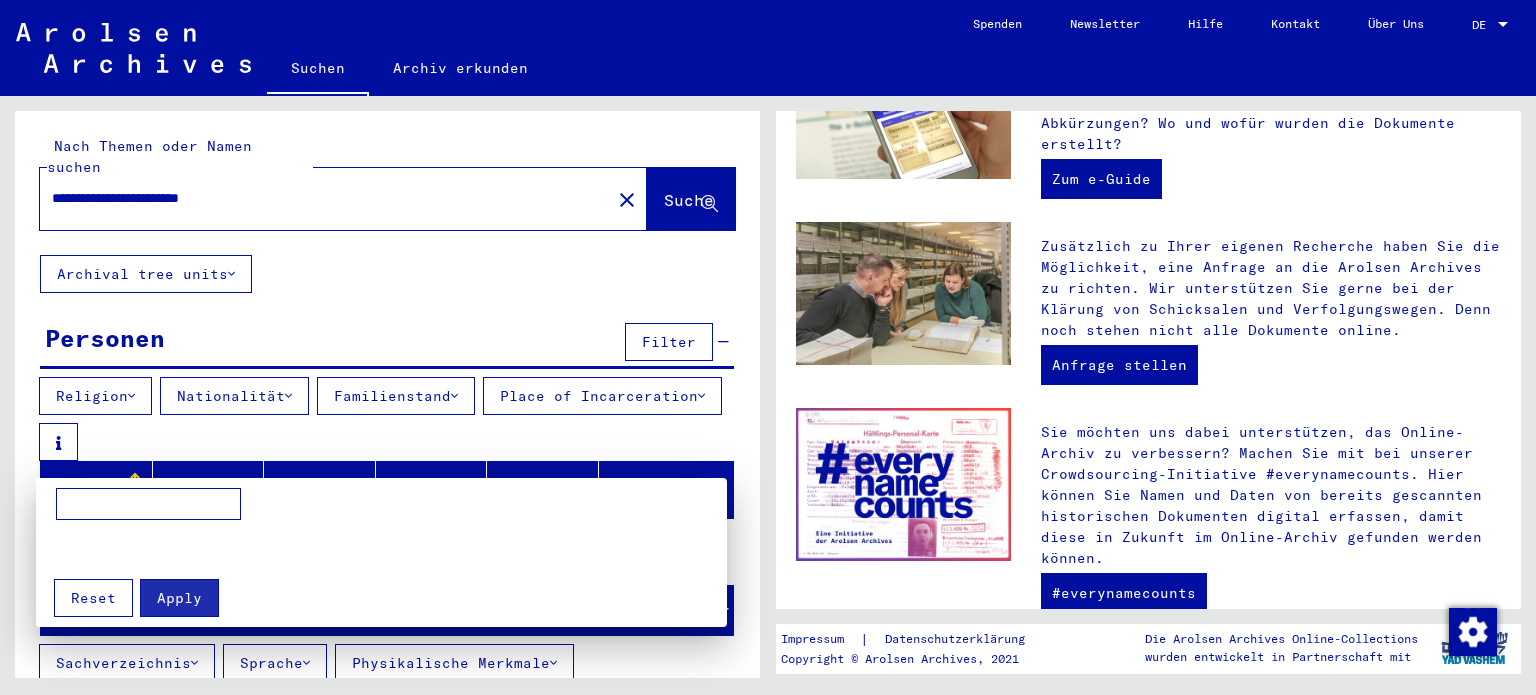 click at bounding box center (148, 504) 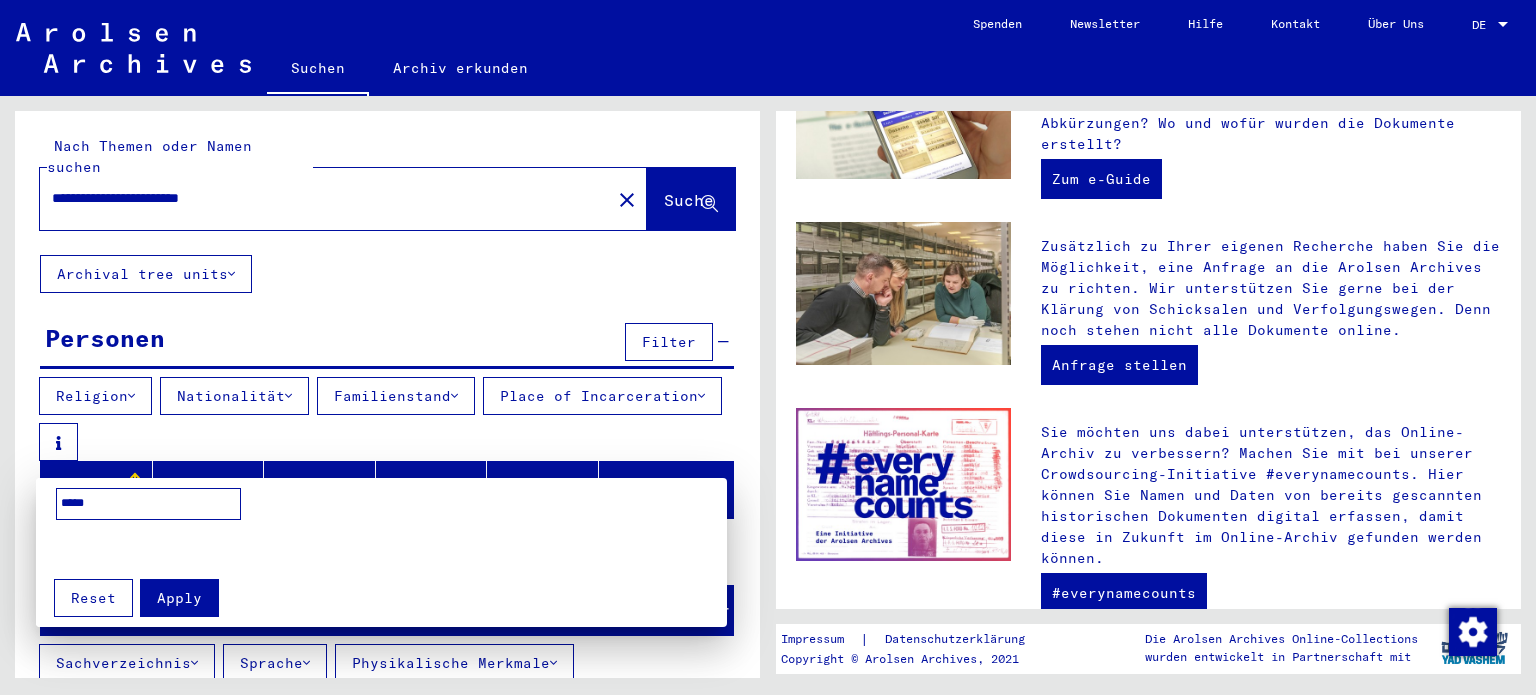type on "*****" 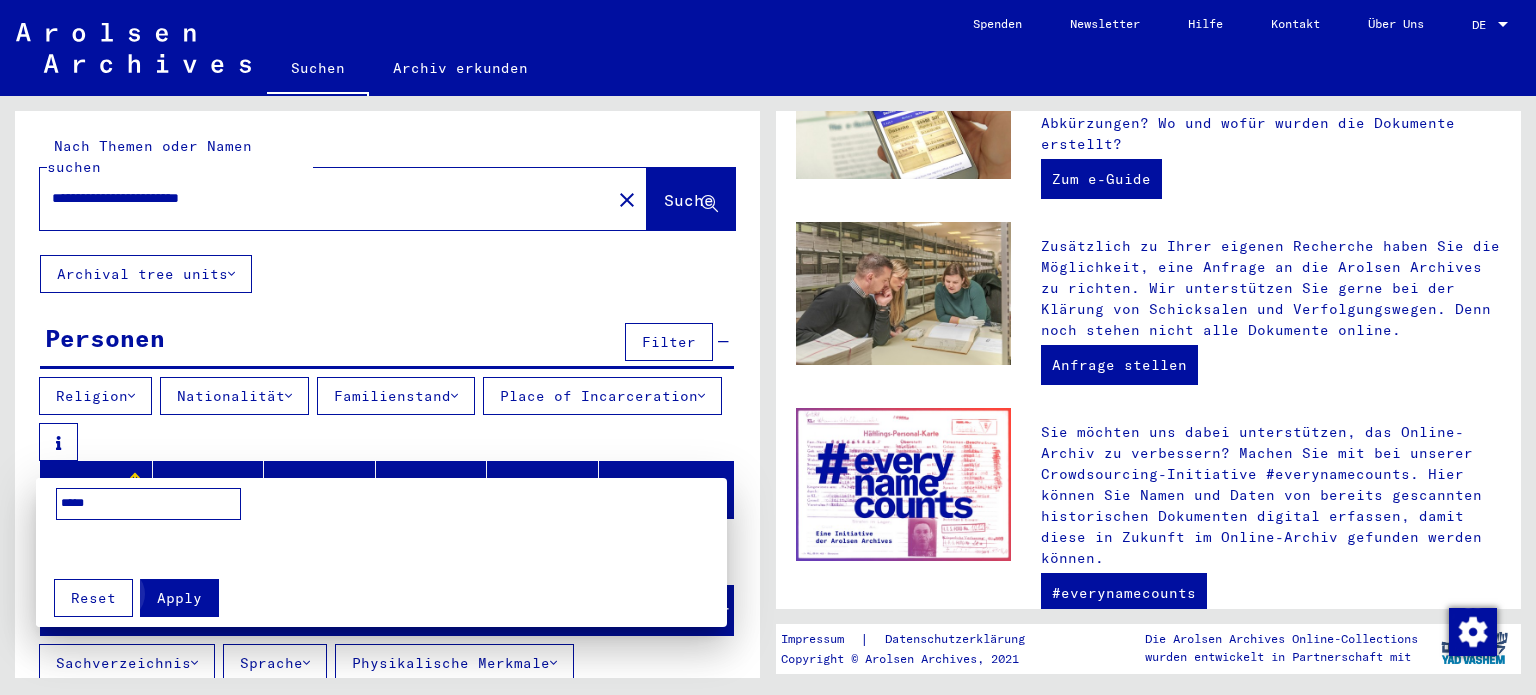 click on "Apply" at bounding box center (179, 598) 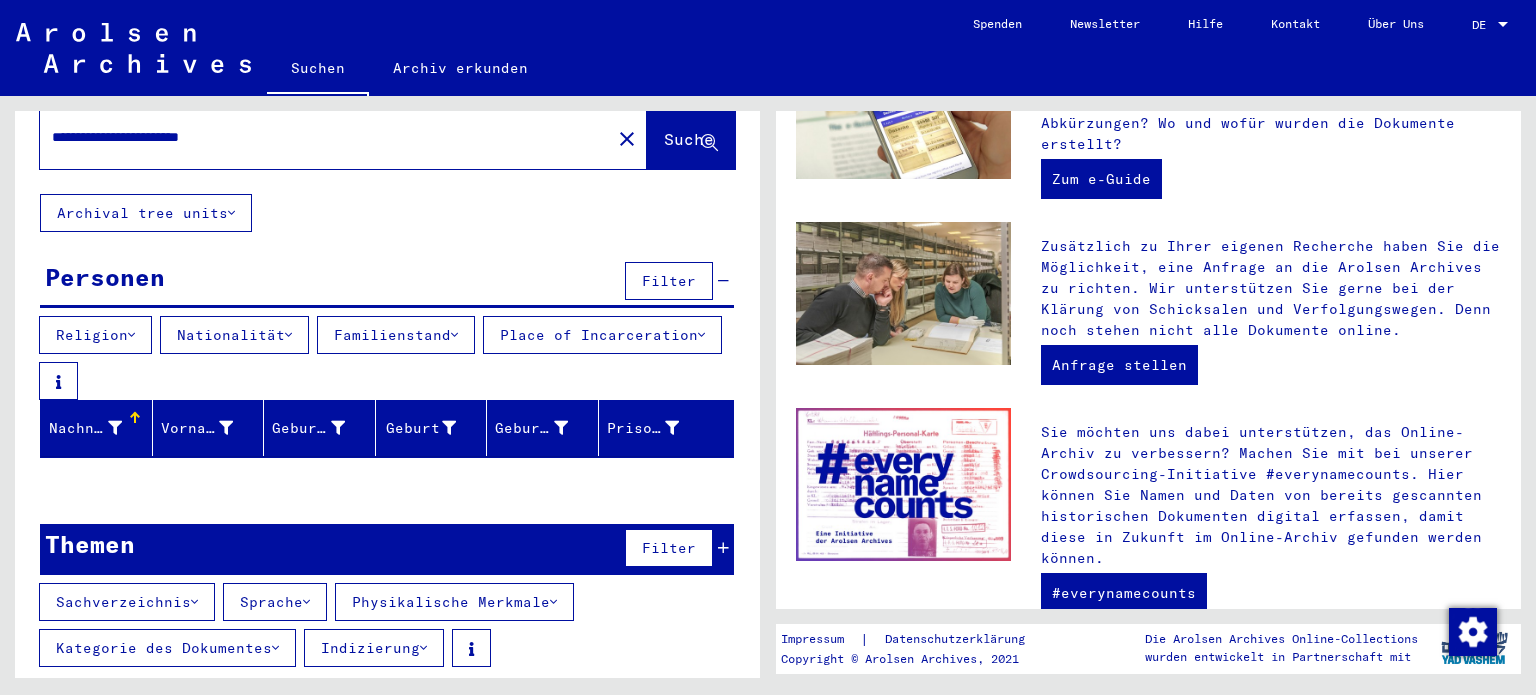 scroll, scrollTop: 0, scrollLeft: 0, axis: both 